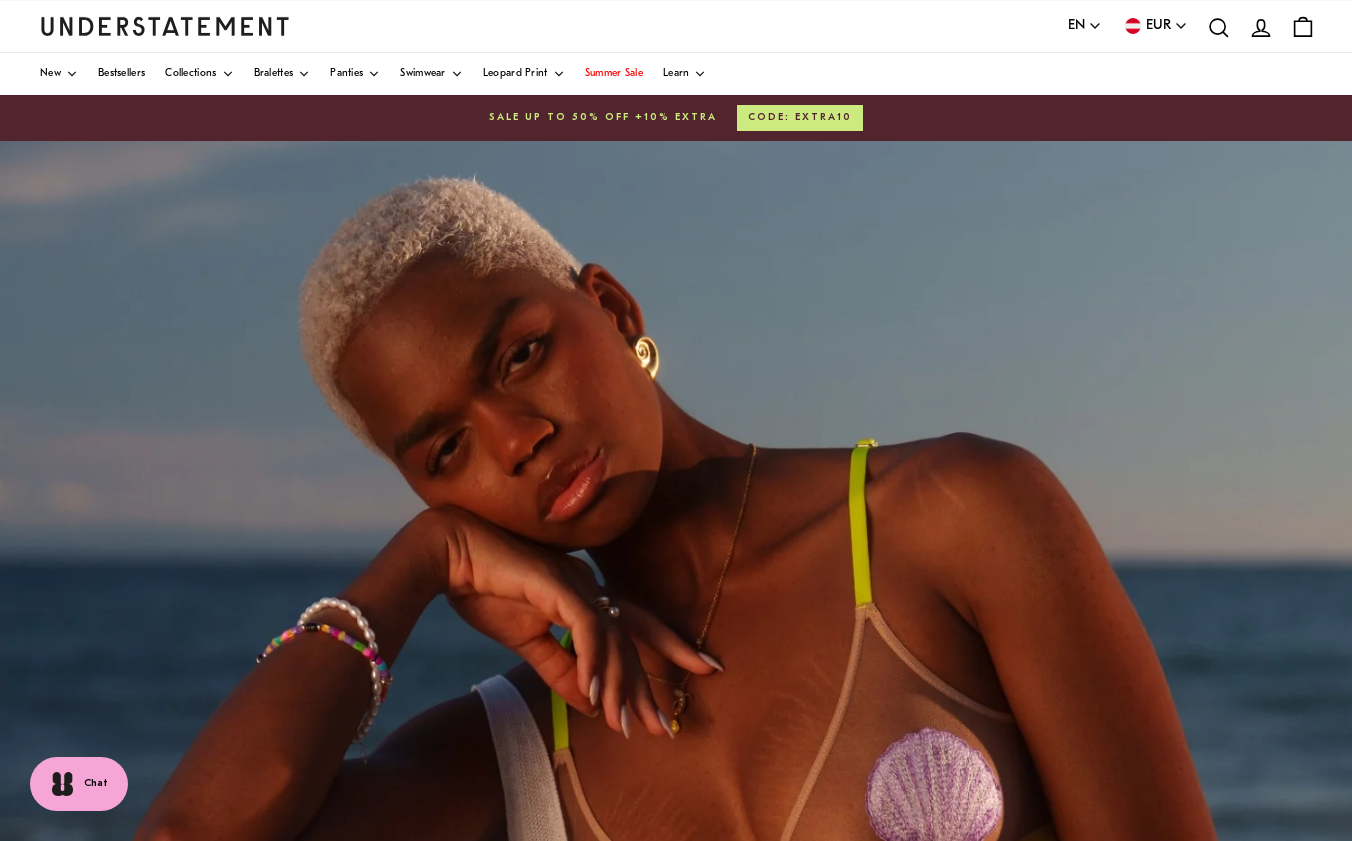scroll, scrollTop: 0, scrollLeft: 0, axis: both 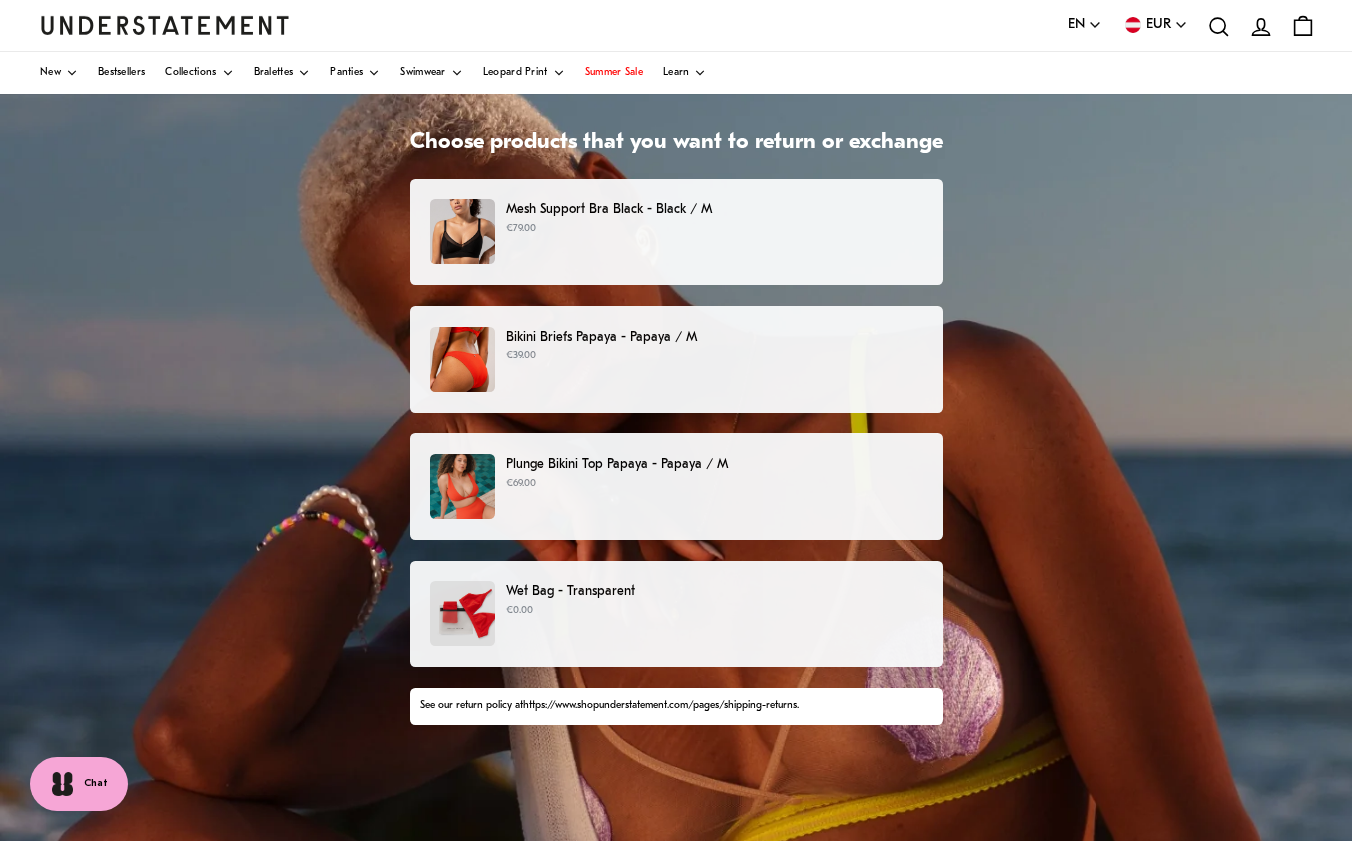 click on "€79.00" at bounding box center [714, 229] 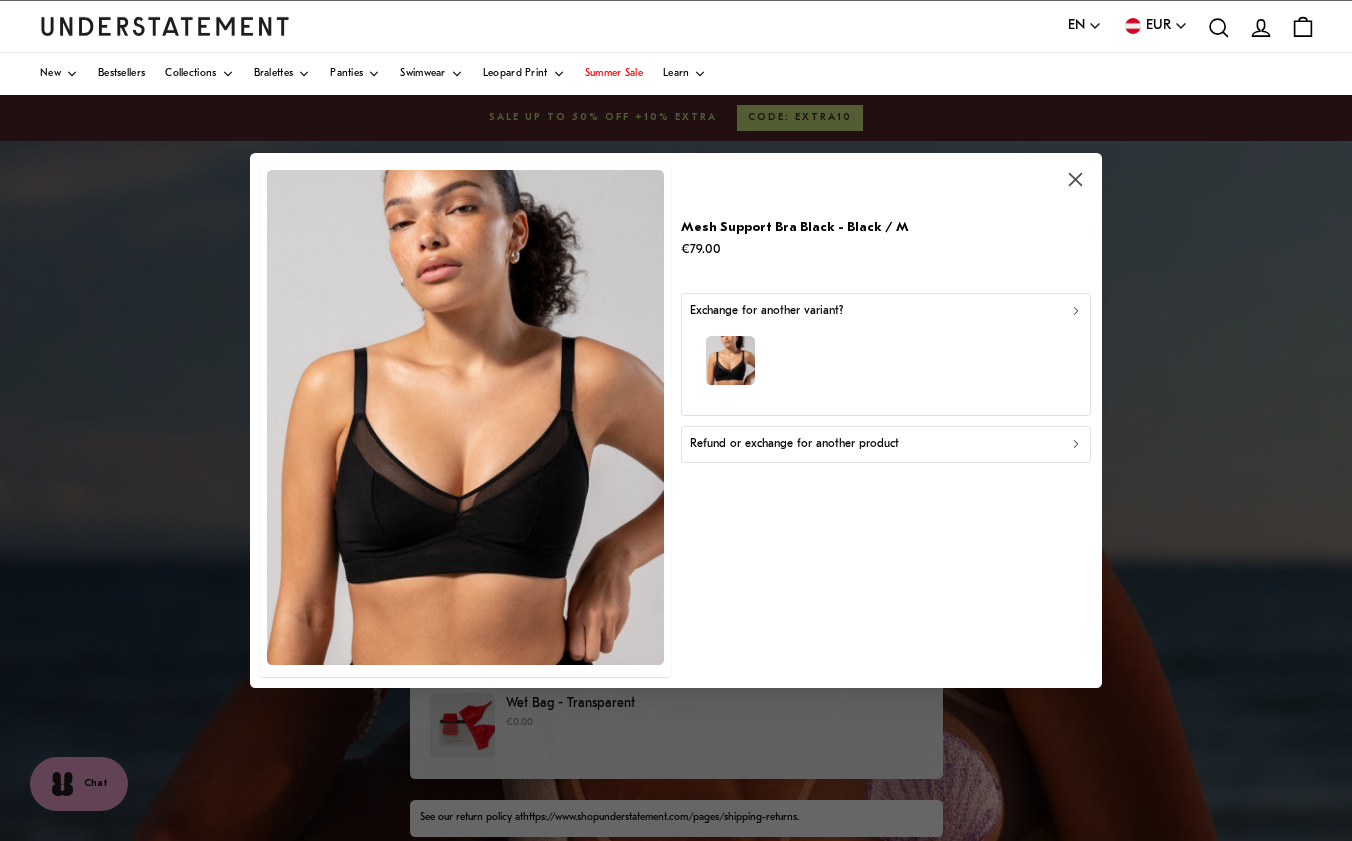 click on "Refund or exchange for another product" at bounding box center [794, 444] 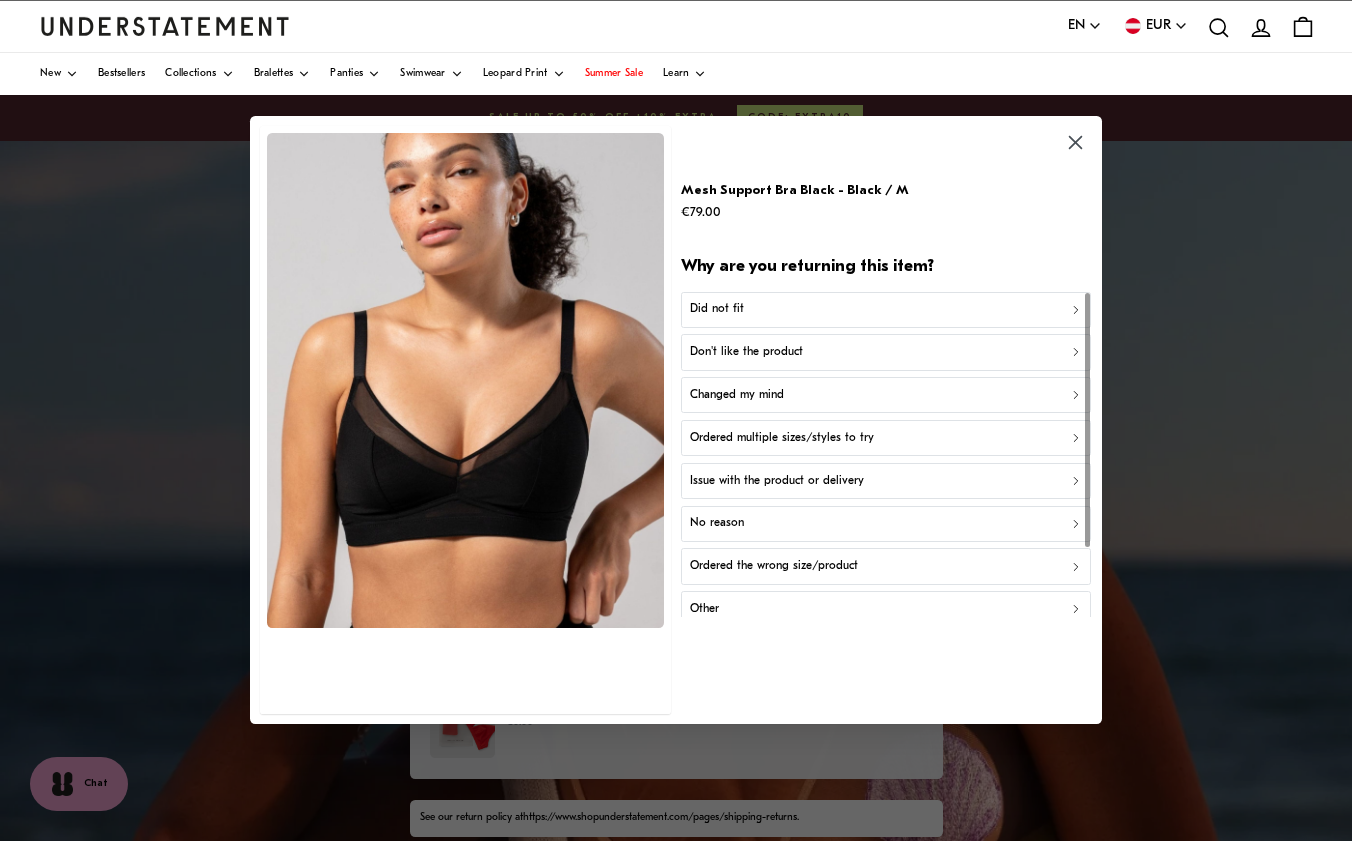 click on "Did not fit" at bounding box center [886, 310] 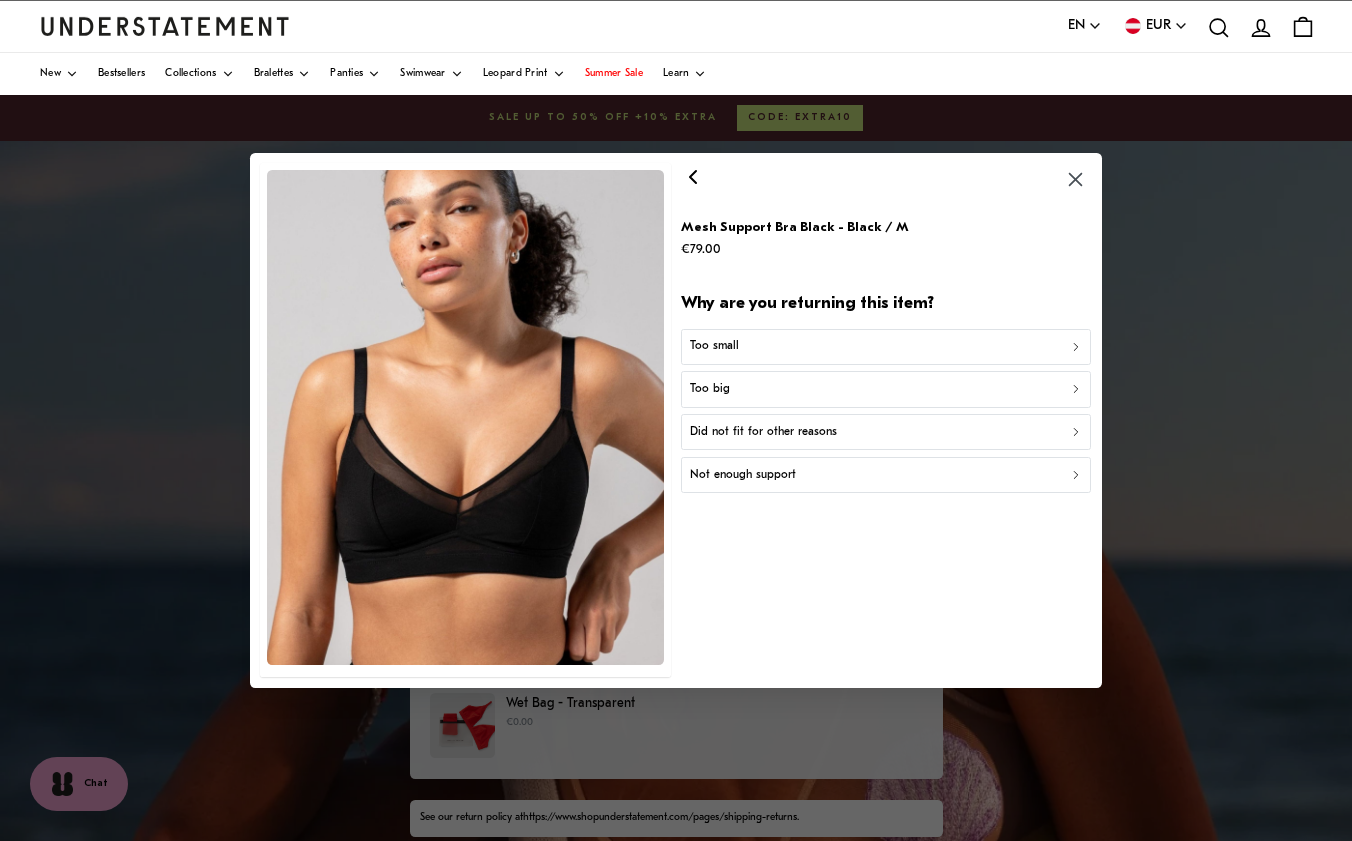 click on "Did not fit for other reasons" at bounding box center (763, 432) 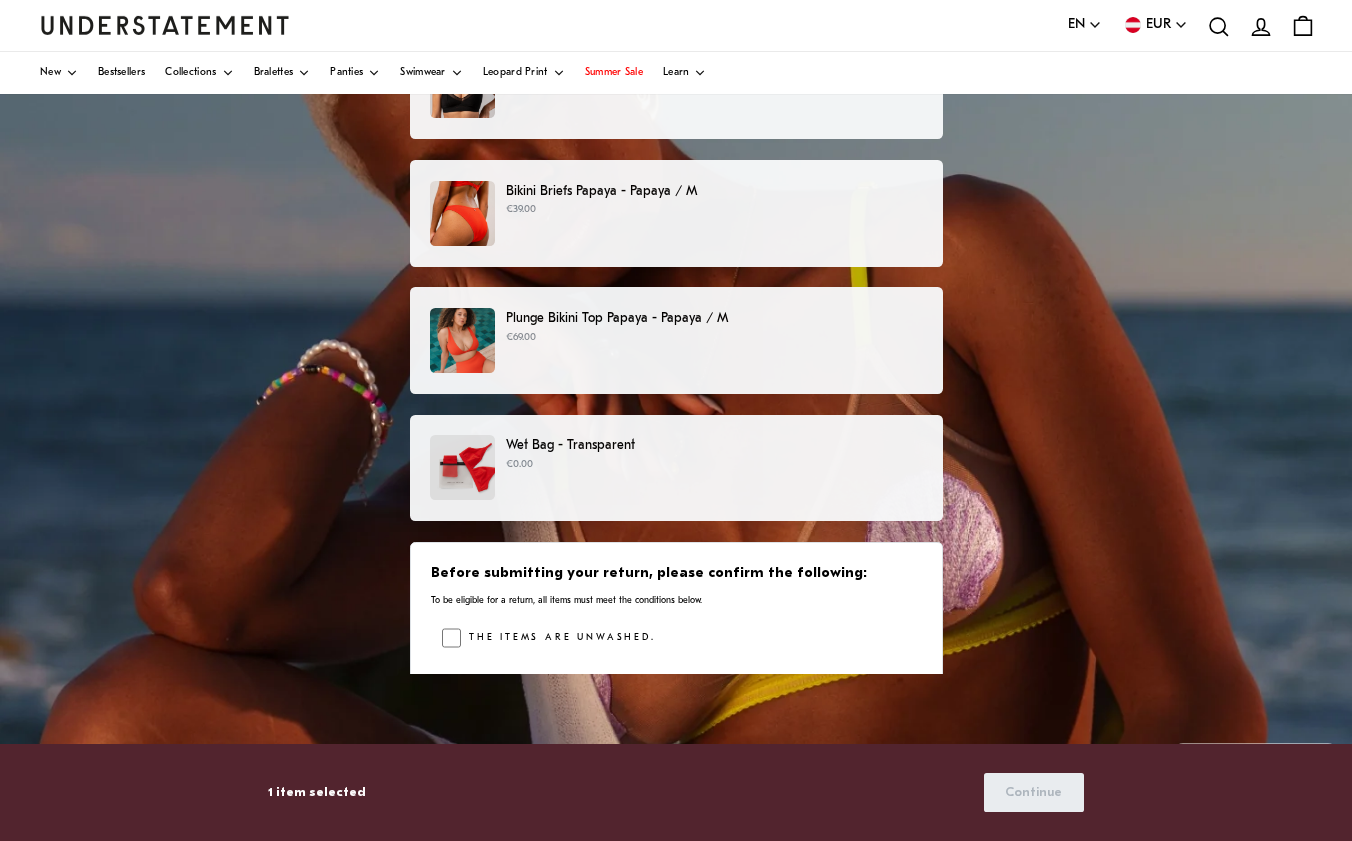 scroll, scrollTop: 250, scrollLeft: 0, axis: vertical 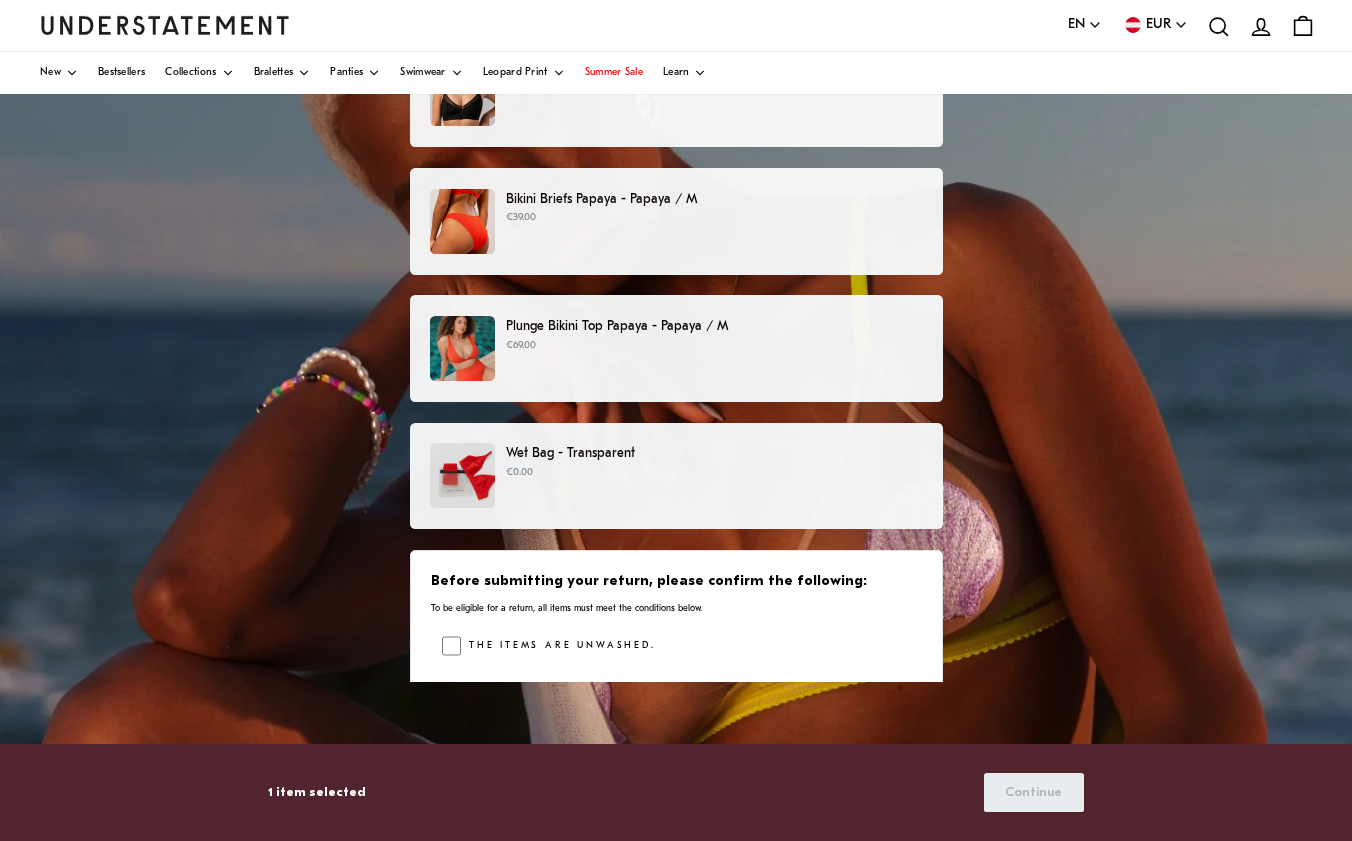 click on "Continue" at bounding box center [1033, 792] 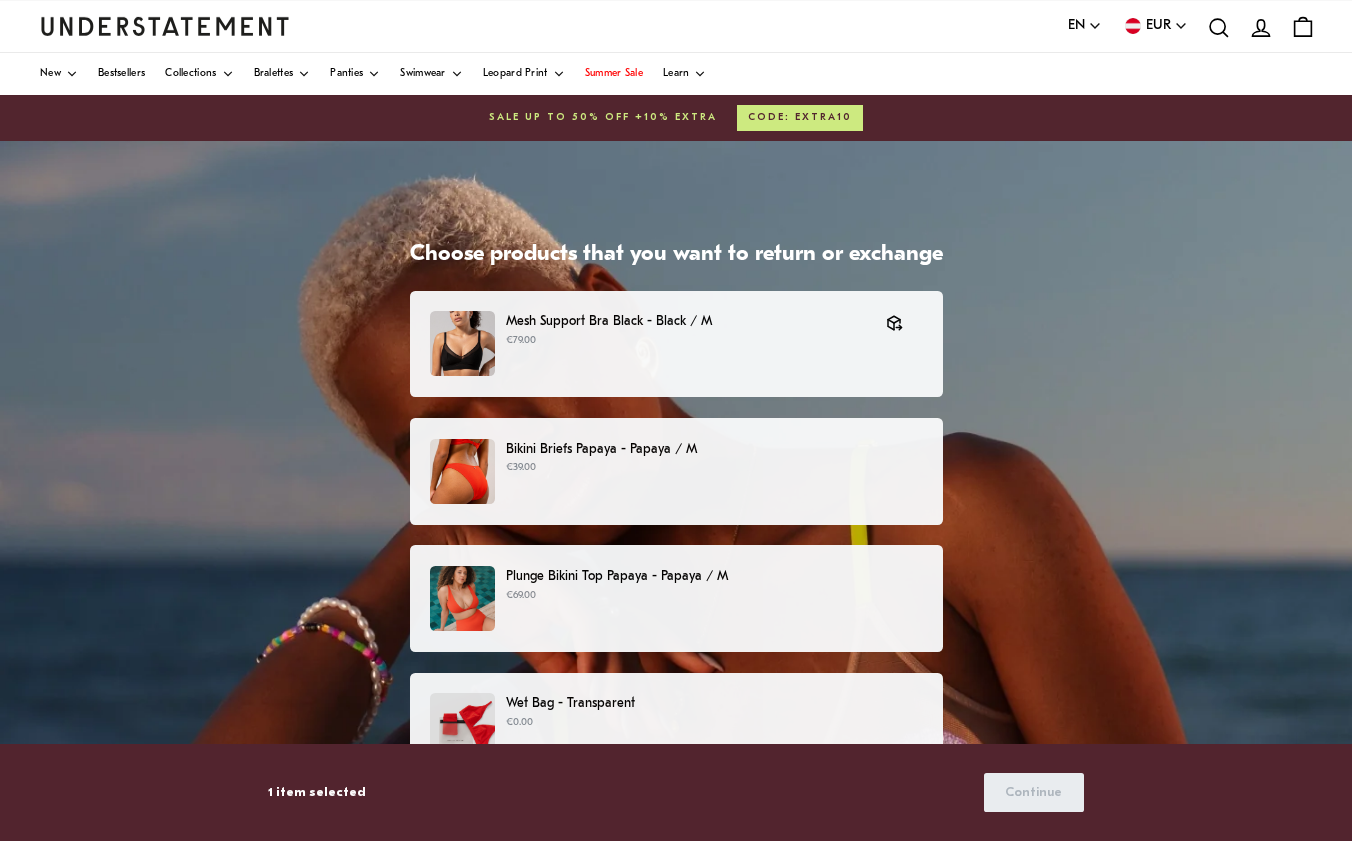 scroll, scrollTop: 0, scrollLeft: 0, axis: both 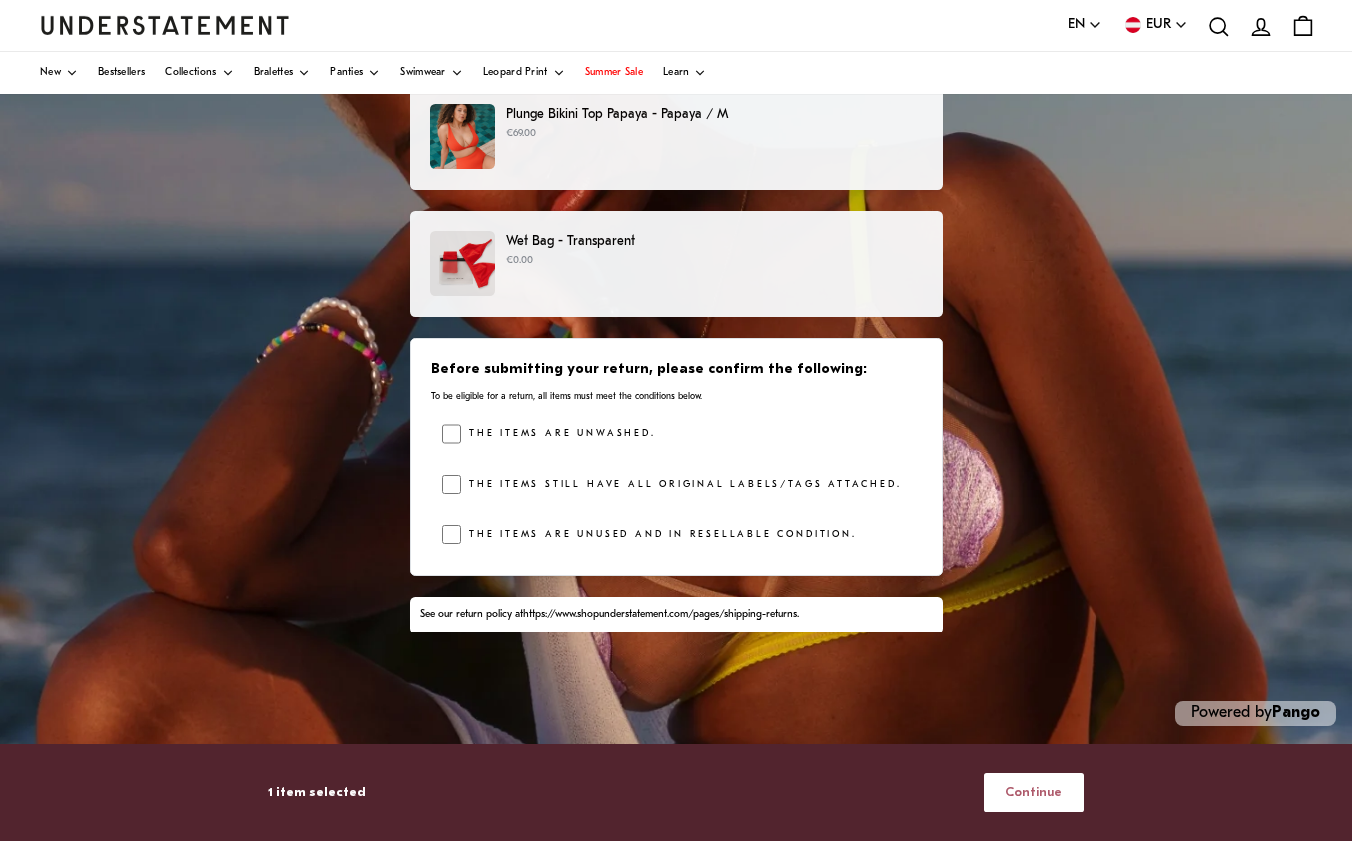 click on "Continue" at bounding box center [1033, 792] 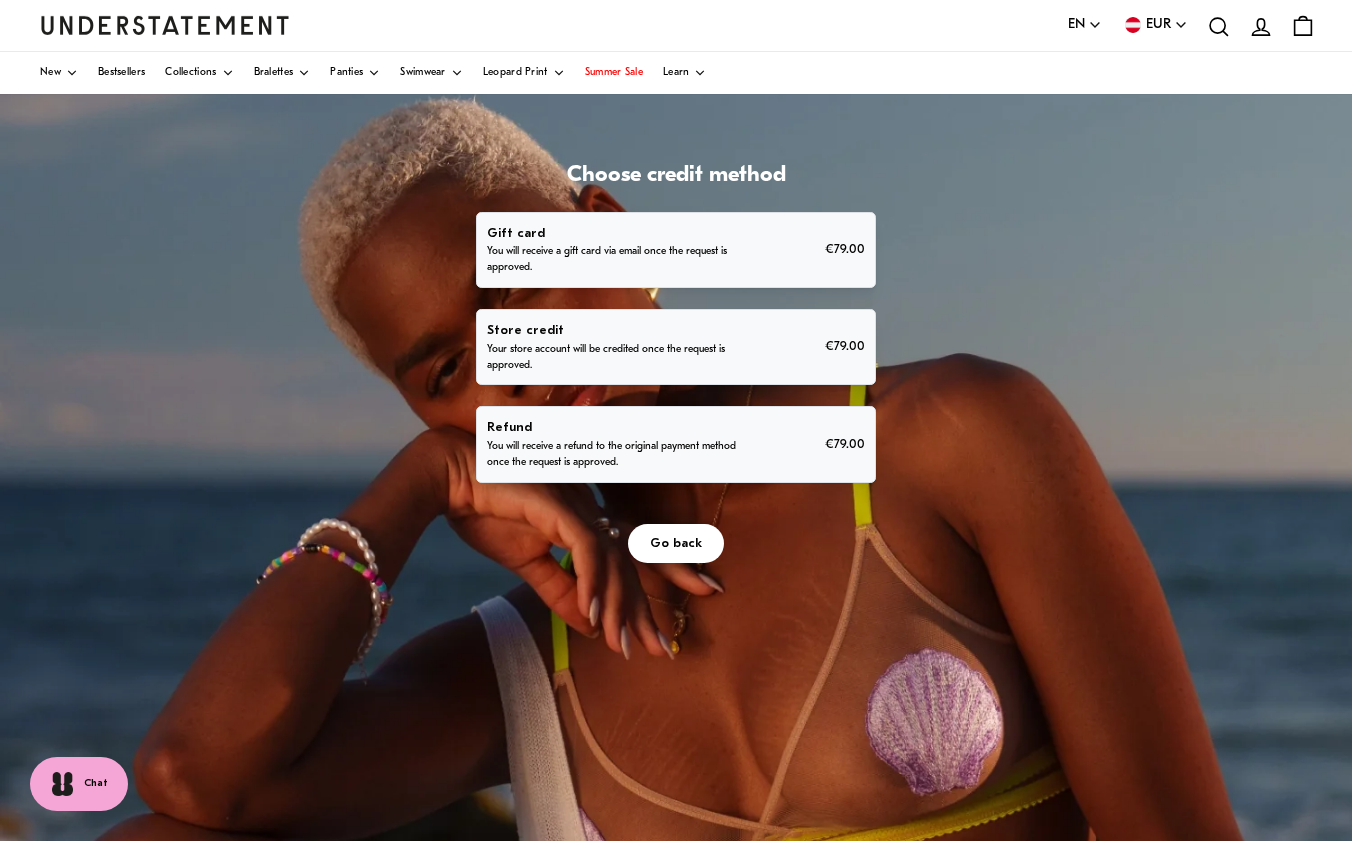 scroll, scrollTop: 100, scrollLeft: 0, axis: vertical 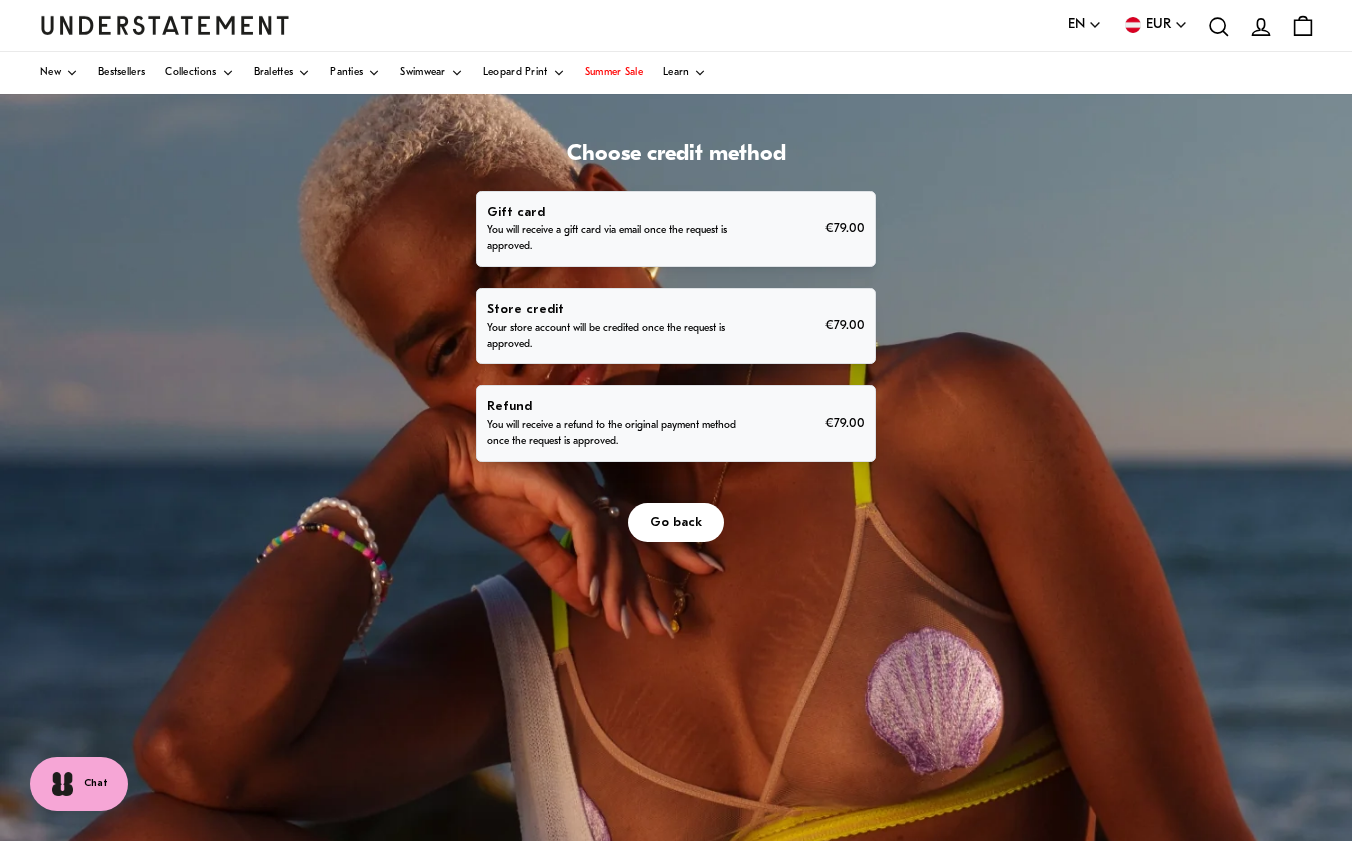 click on "You will receive a refund to the original payment method once the request is approved." at bounding box center [614, 434] 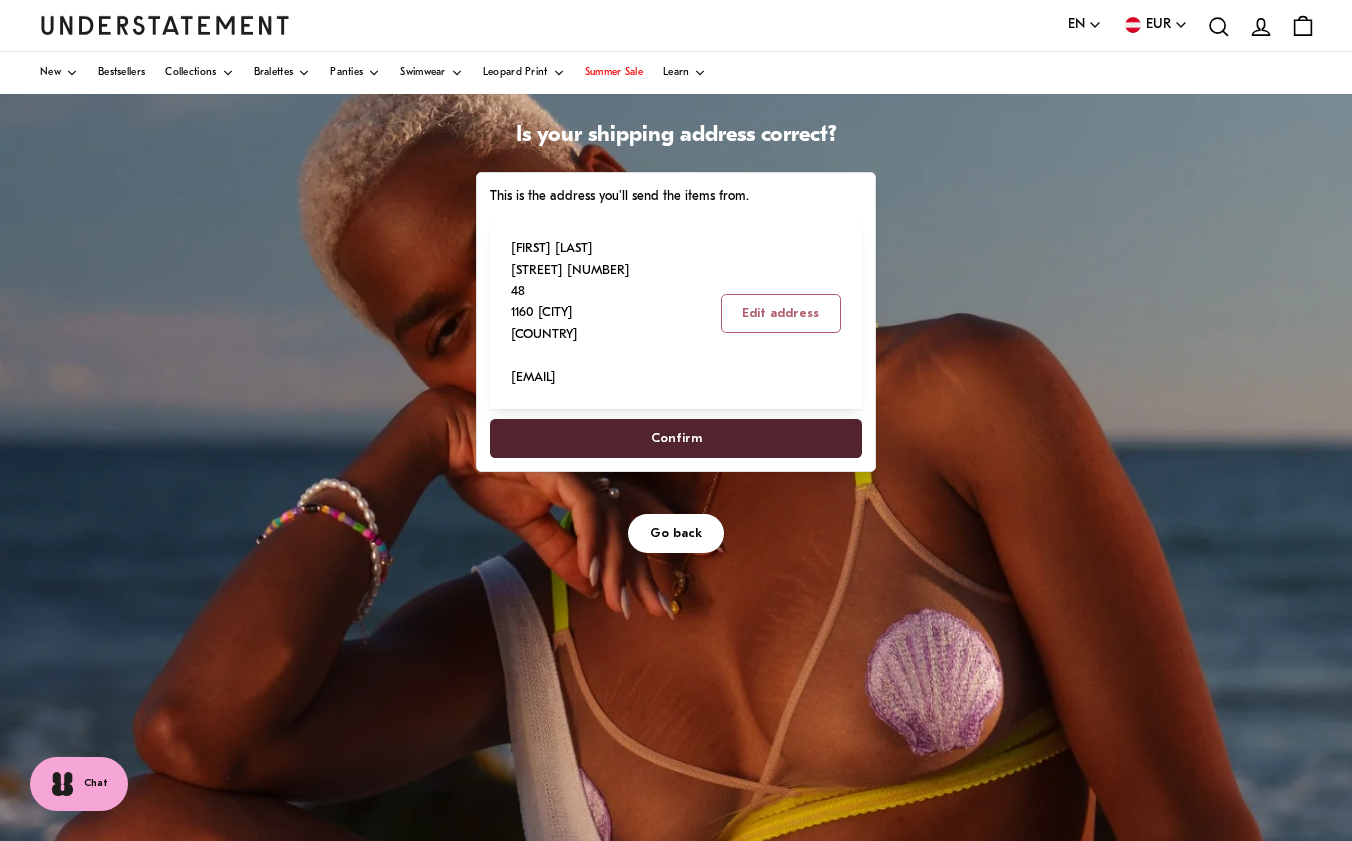 scroll, scrollTop: 128, scrollLeft: 0, axis: vertical 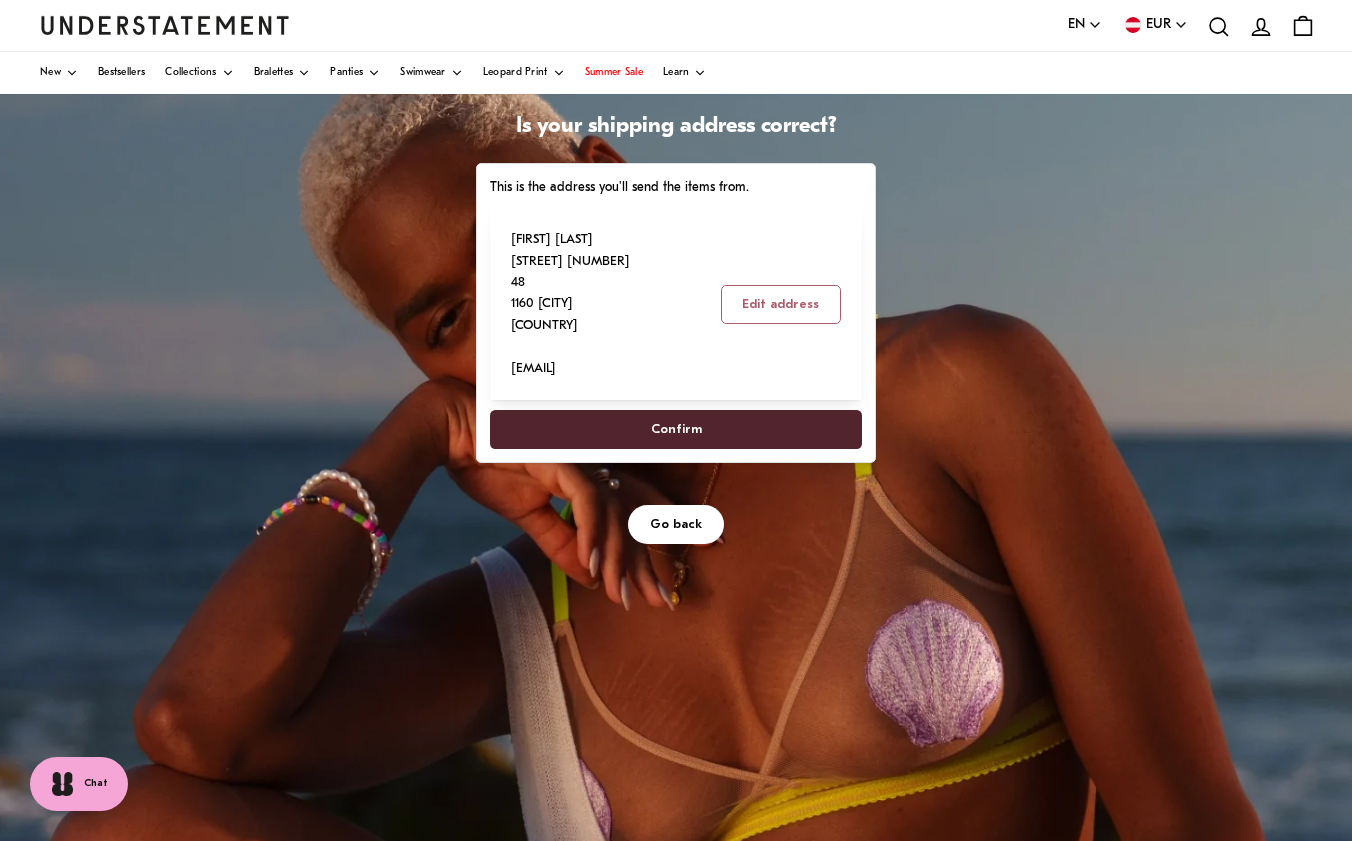 click on "Confirm" at bounding box center [676, 429] 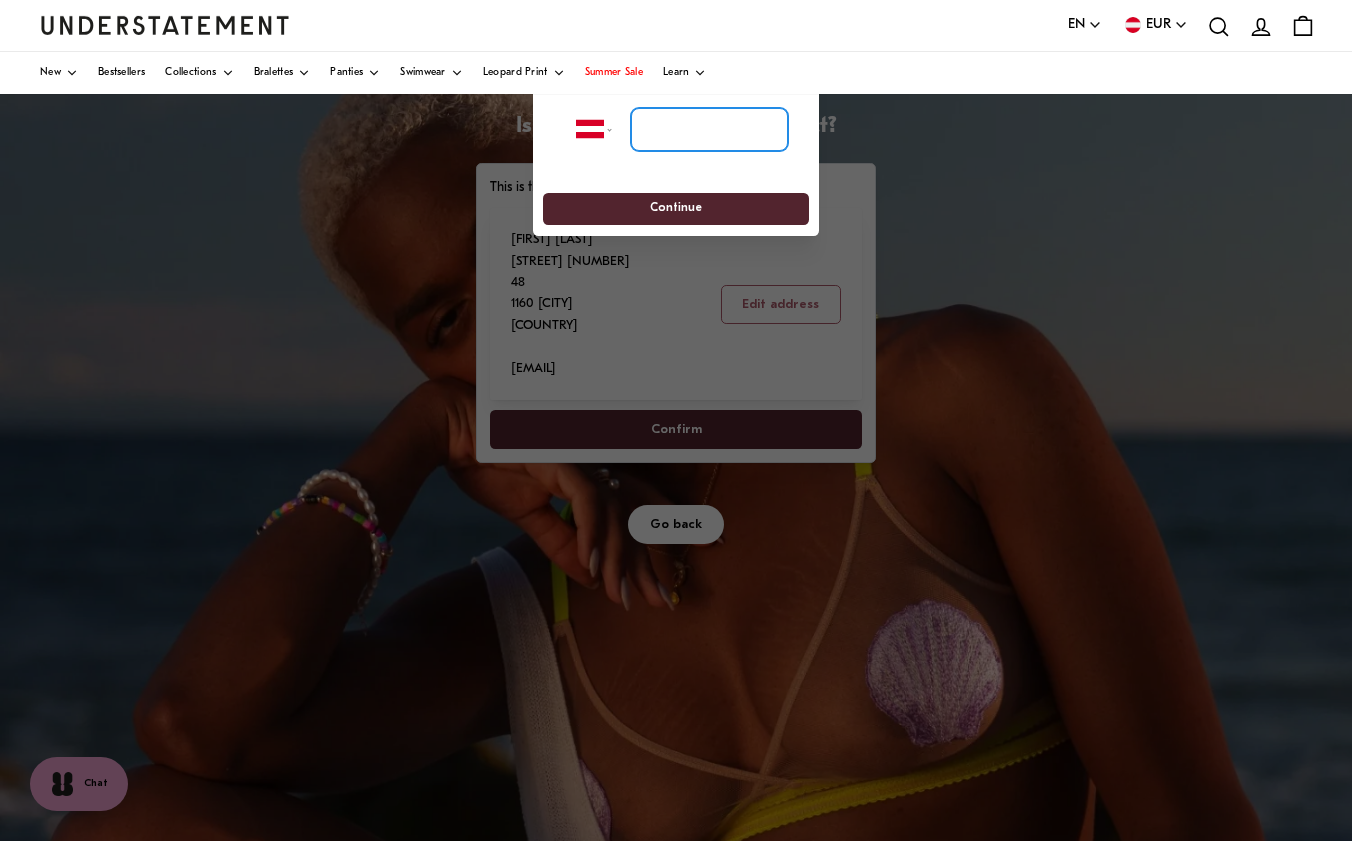 click at bounding box center [709, 130] 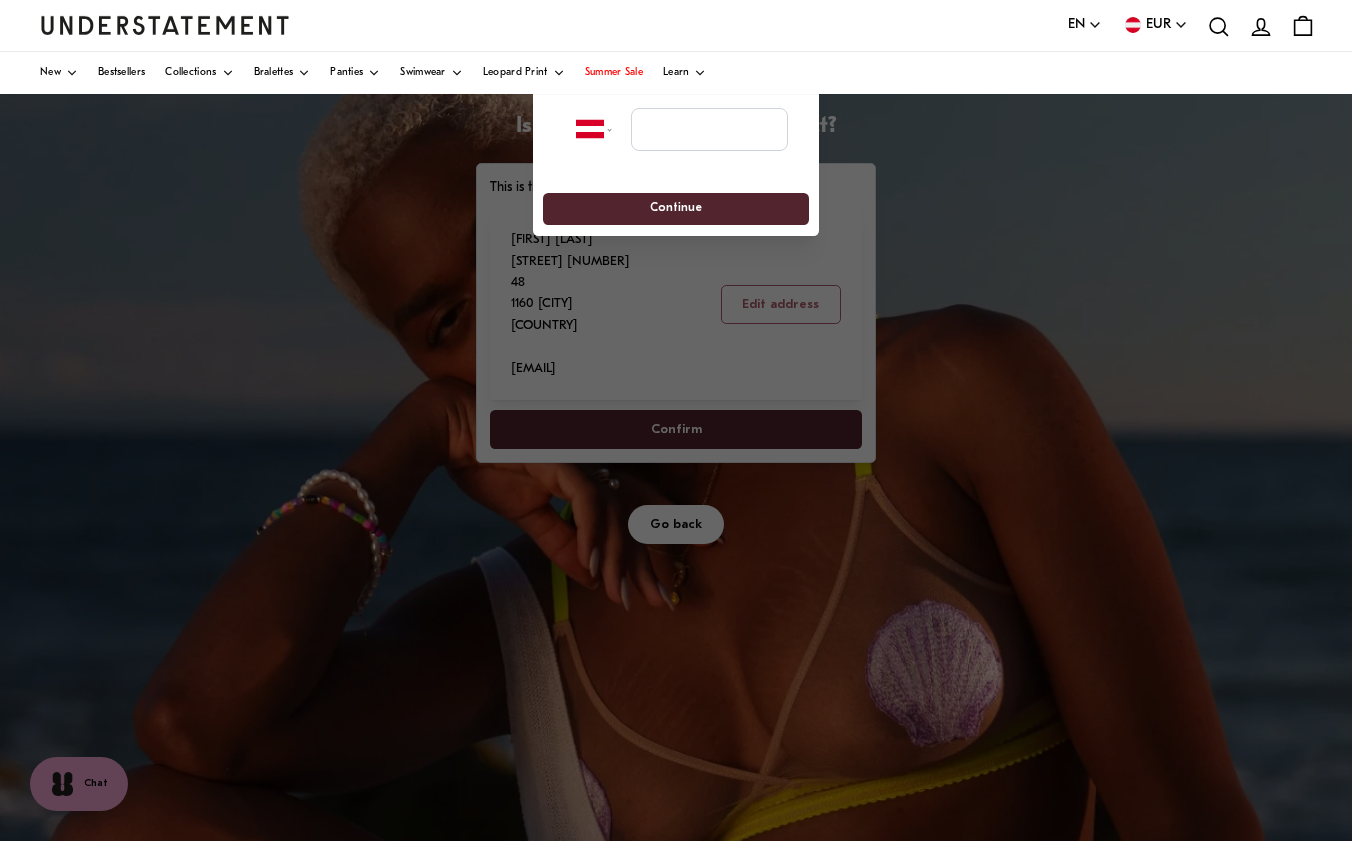 click on "Continue" at bounding box center (676, 209) 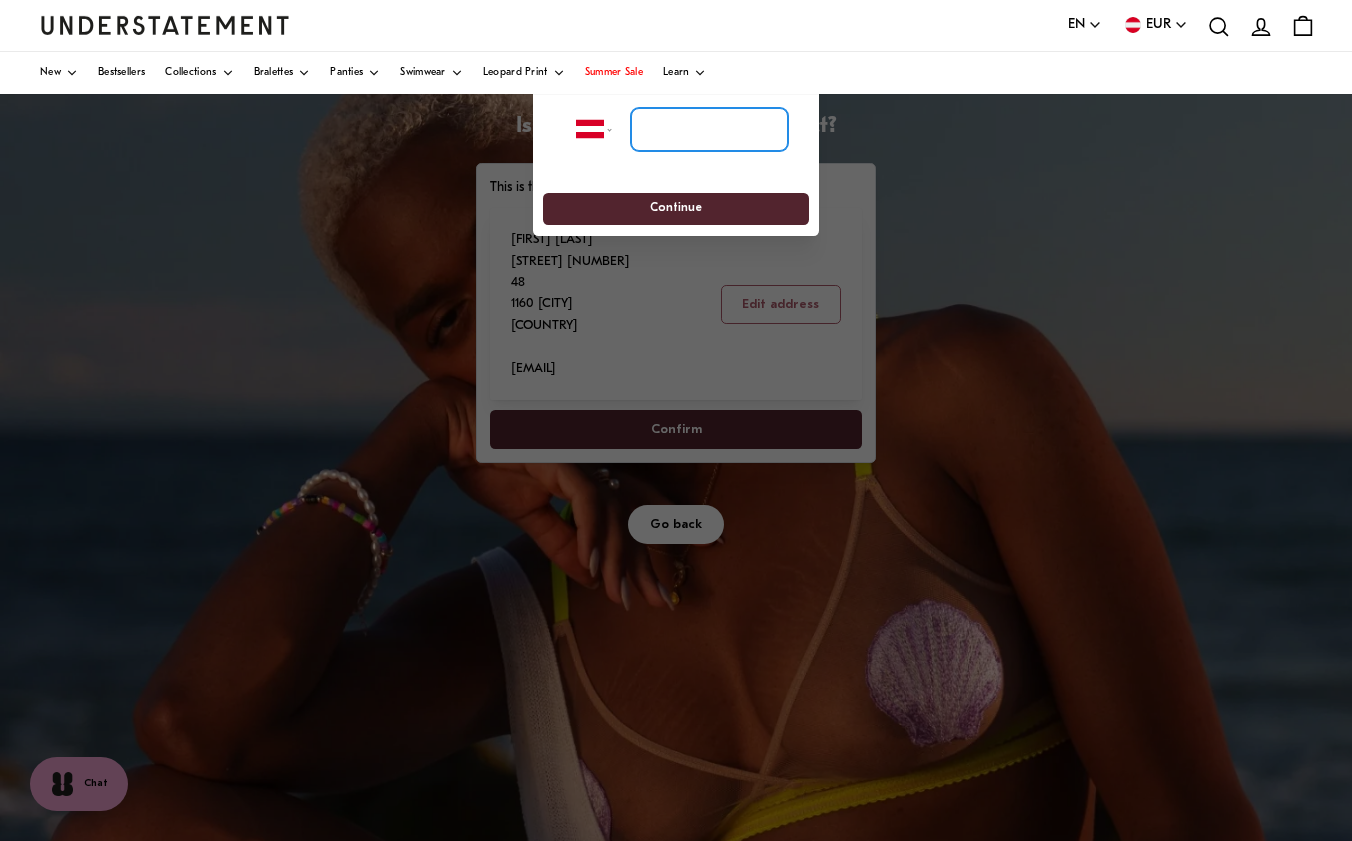 click at bounding box center (709, 130) 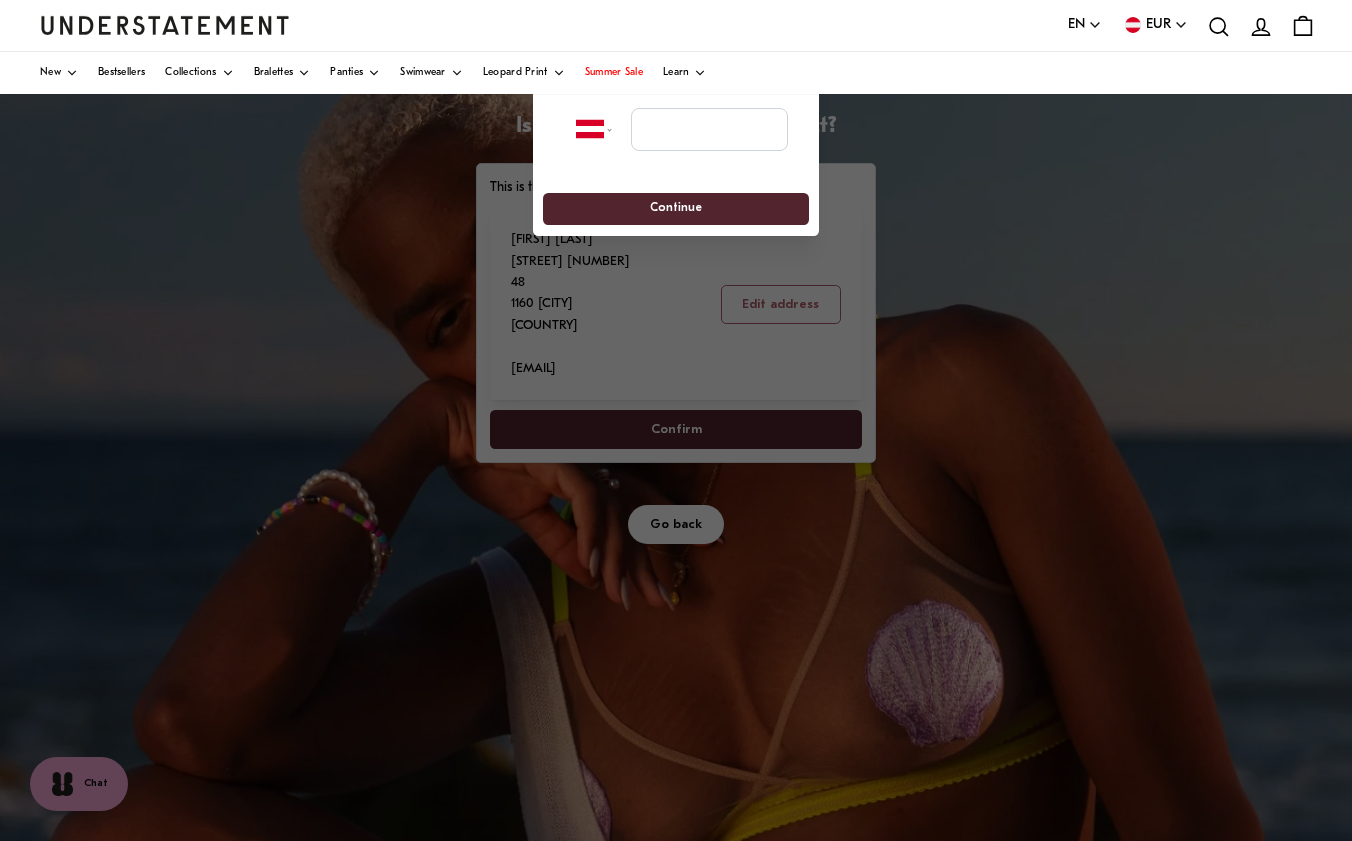click at bounding box center [676, 420] 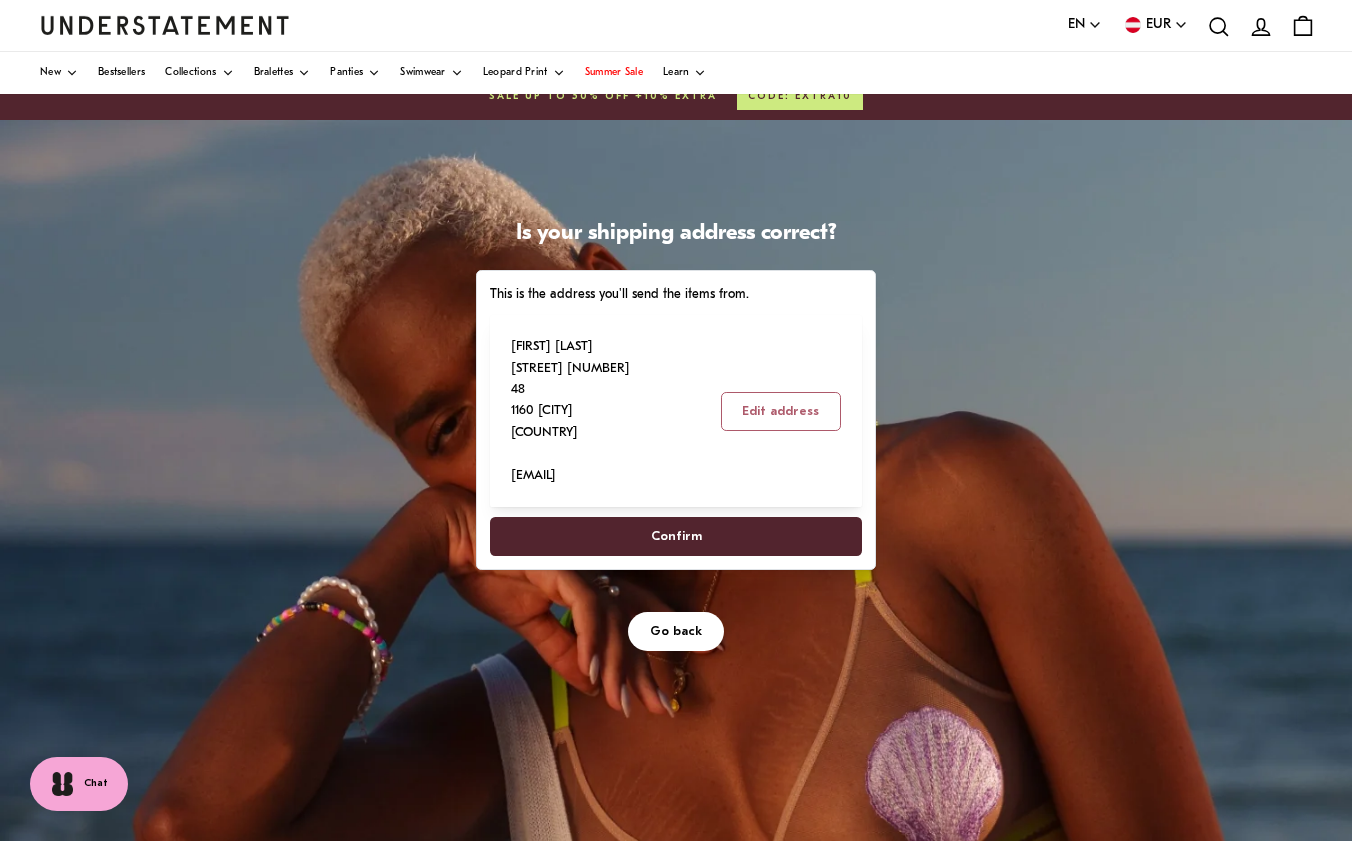 scroll, scrollTop: 22, scrollLeft: 0, axis: vertical 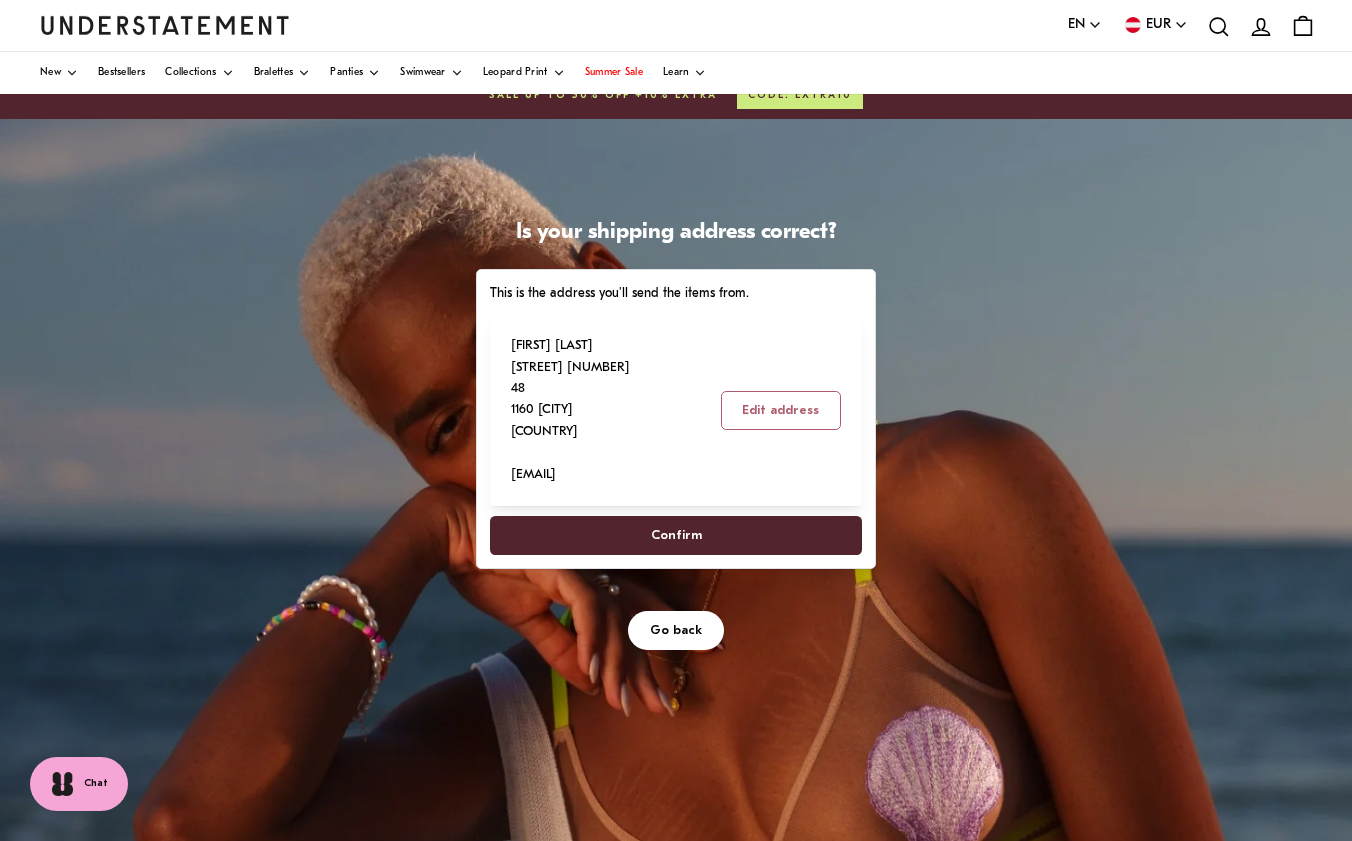 click on "Confirm" at bounding box center (676, 535) 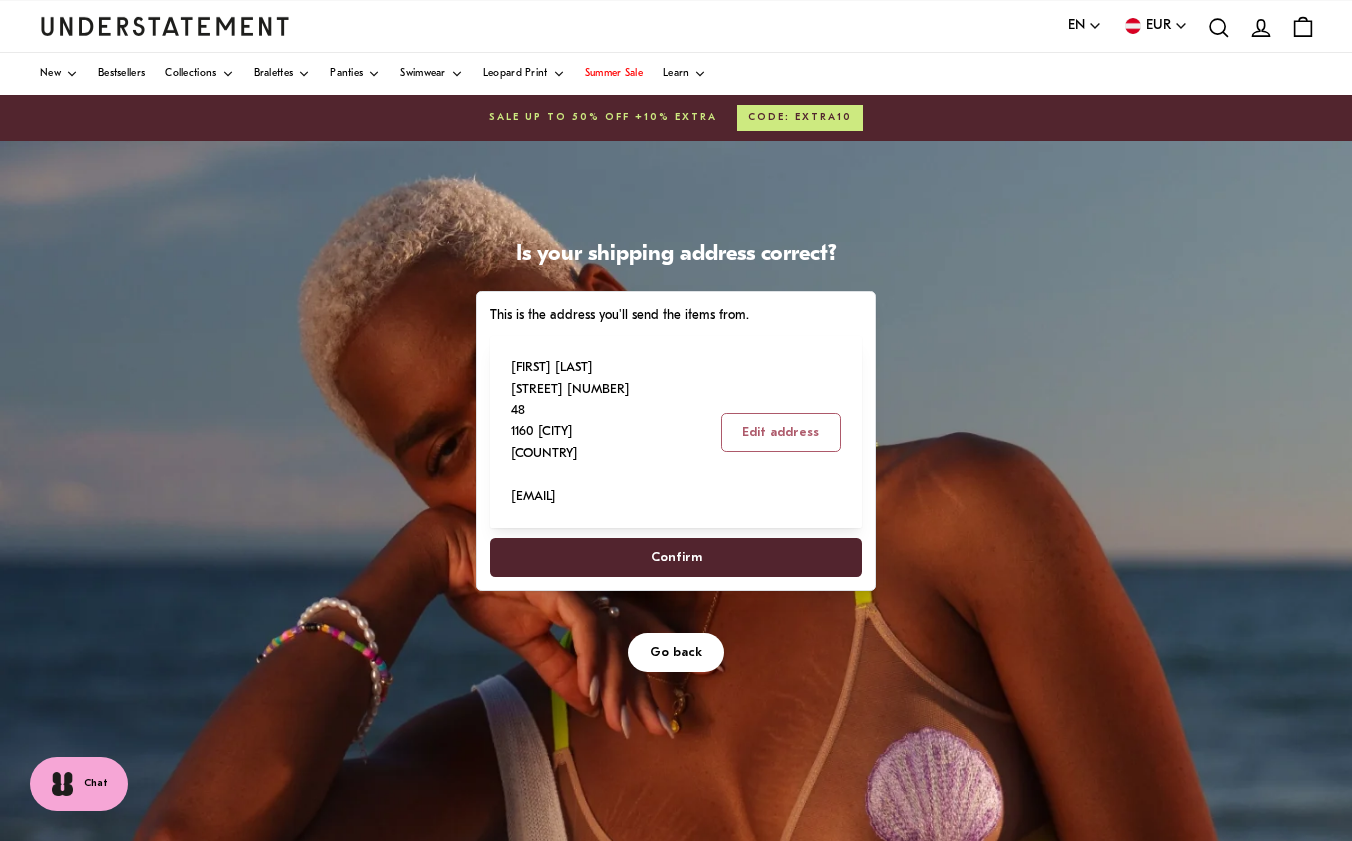 scroll, scrollTop: 0, scrollLeft: 0, axis: both 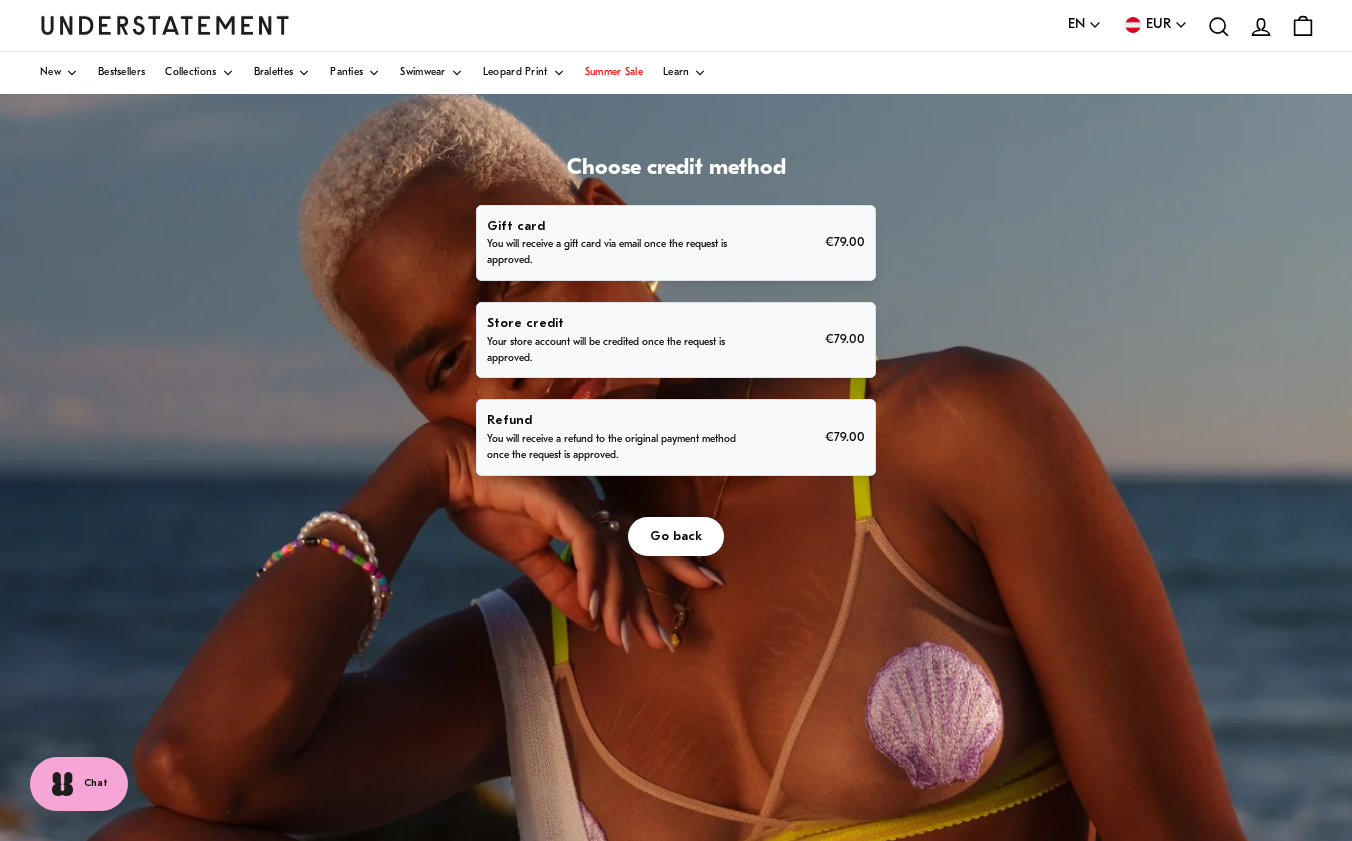 click on "You will receive a refund to the original payment method once the request is approved." at bounding box center [614, 448] 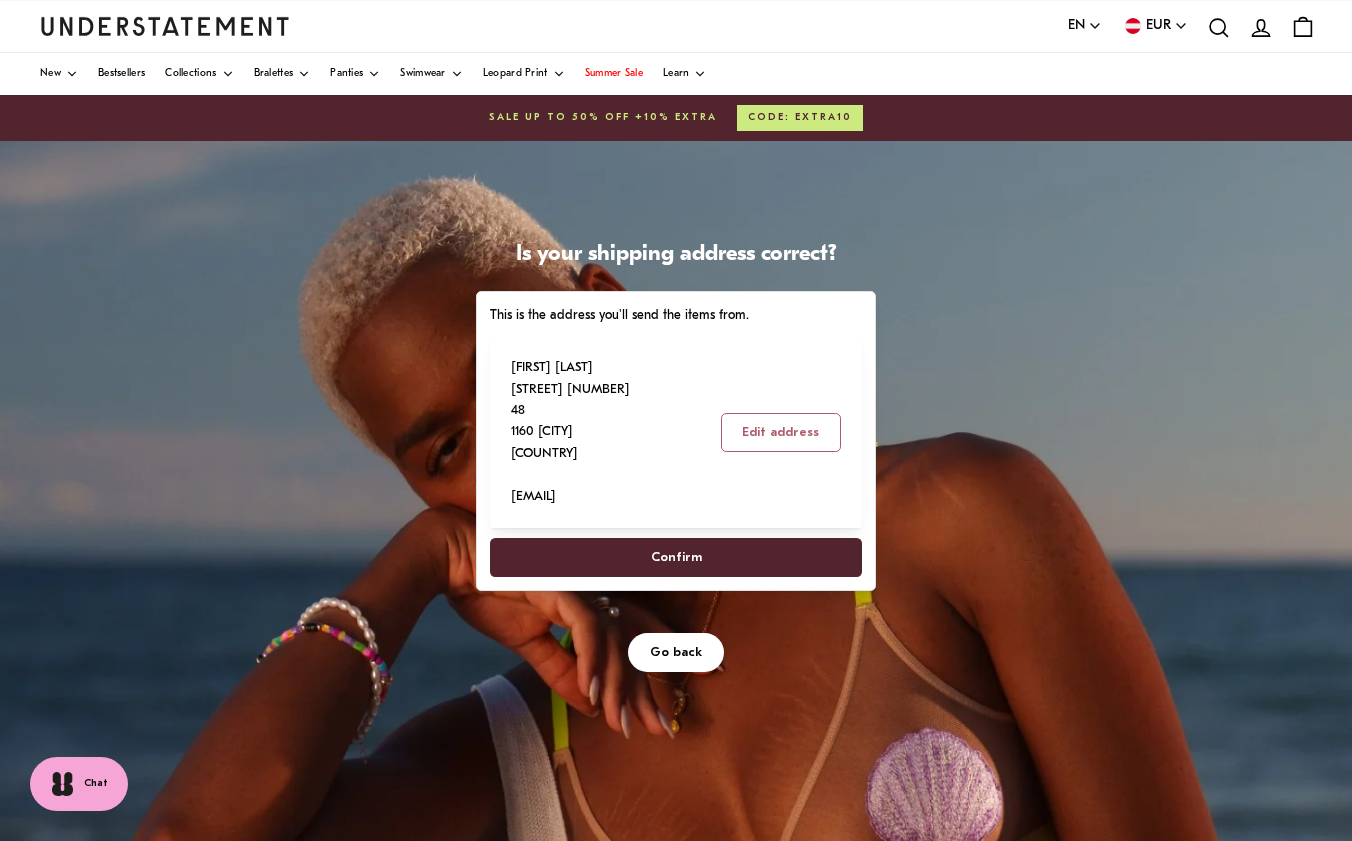 scroll, scrollTop: 0, scrollLeft: 0, axis: both 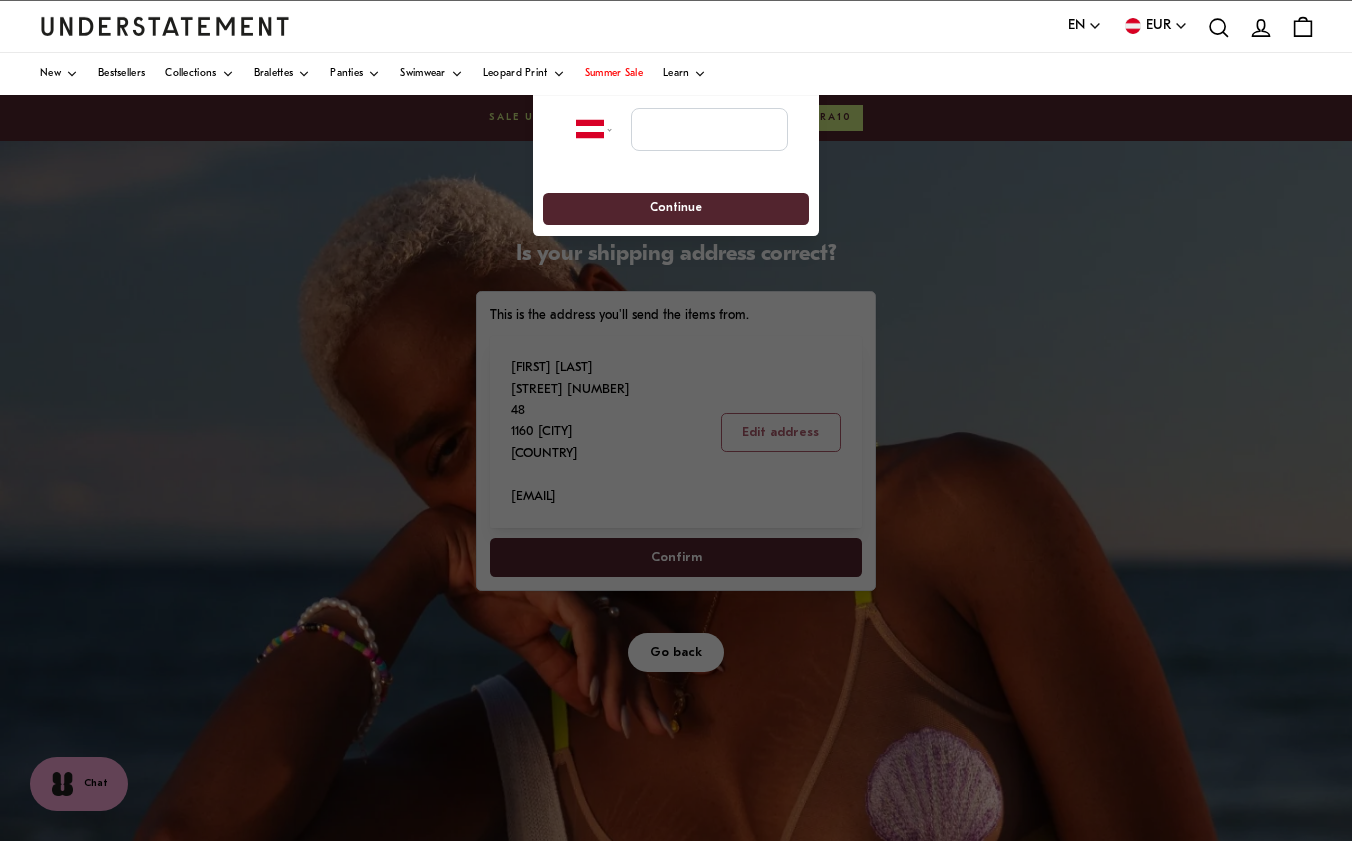 click on "**********" at bounding box center [675, 129] 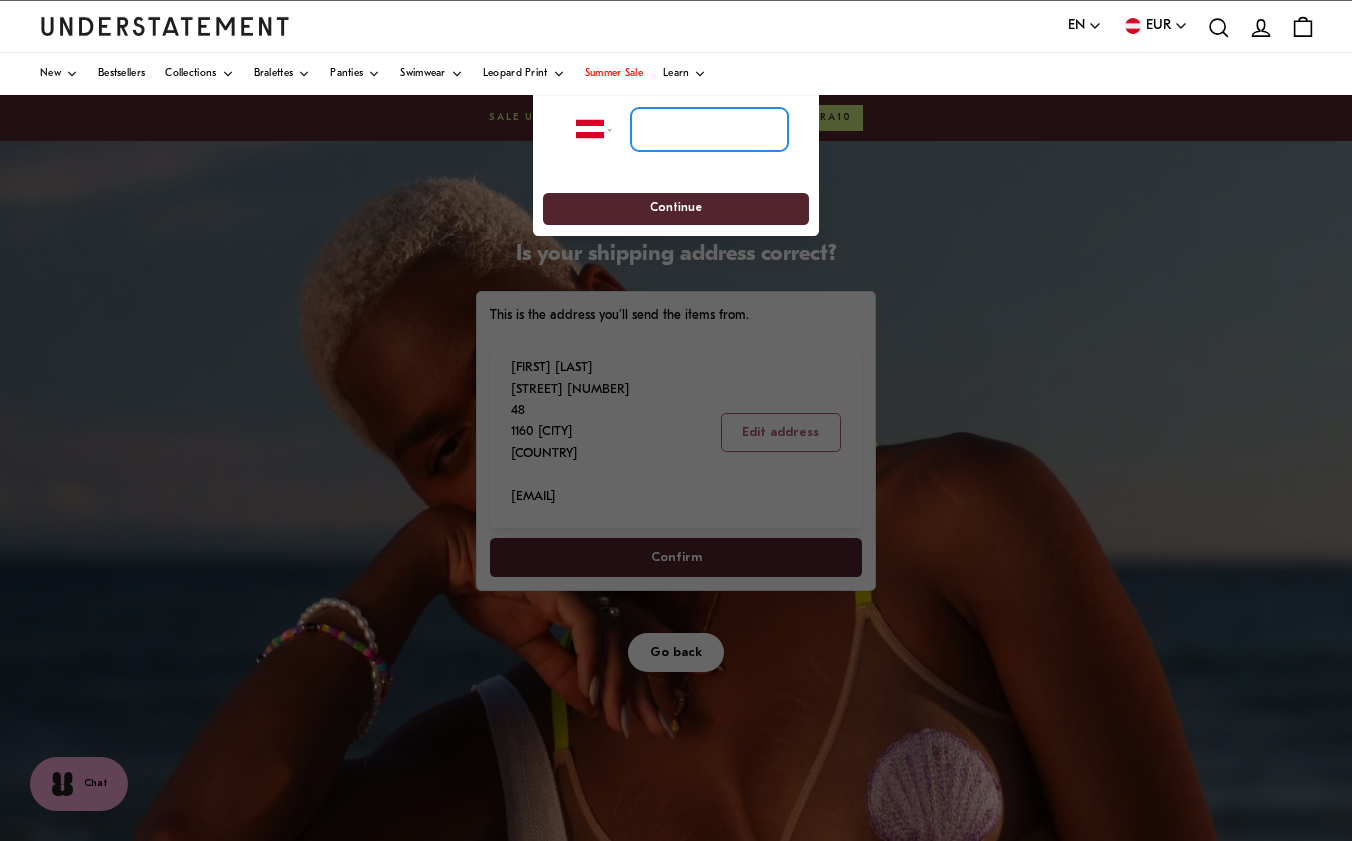 click at bounding box center [709, 130] 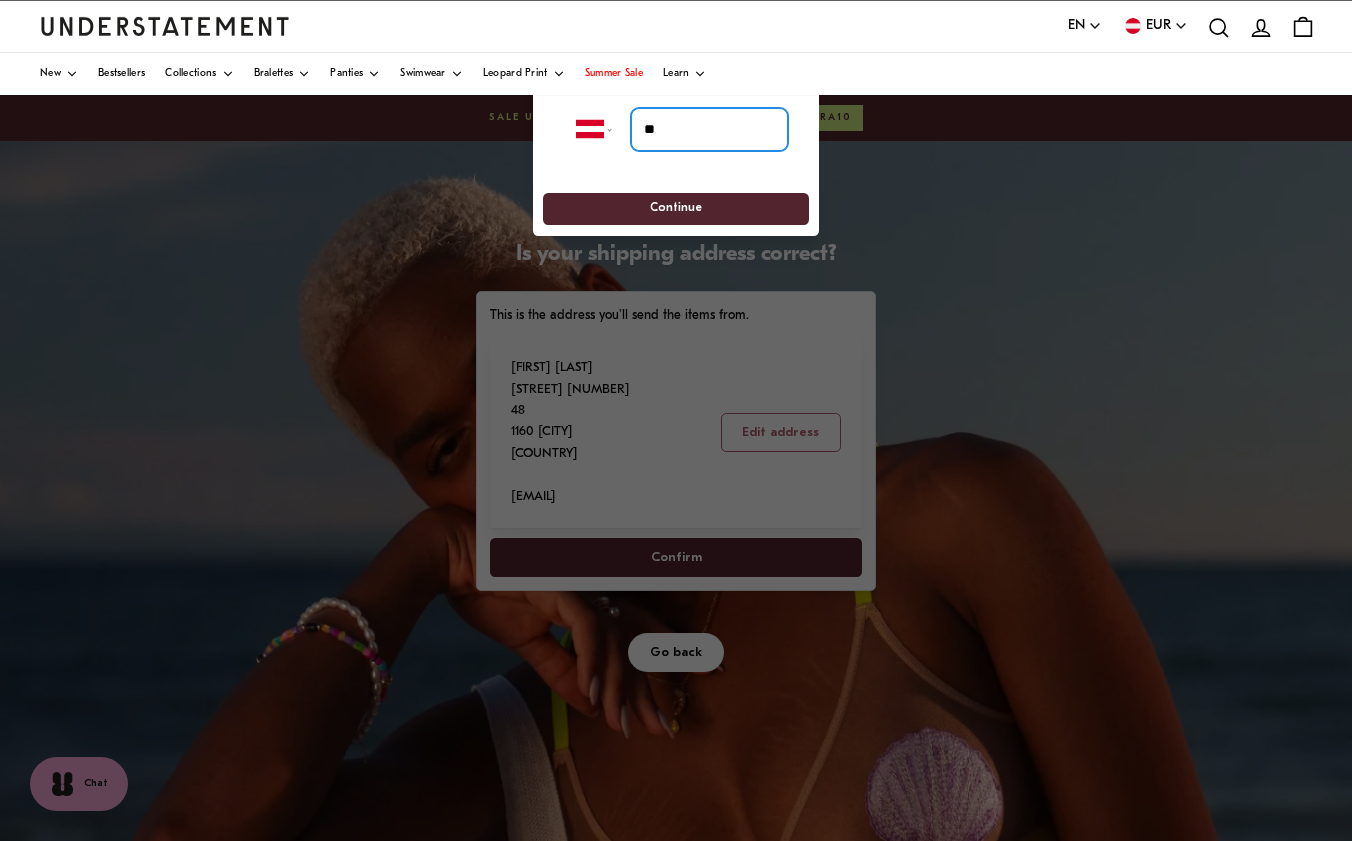 type on "*" 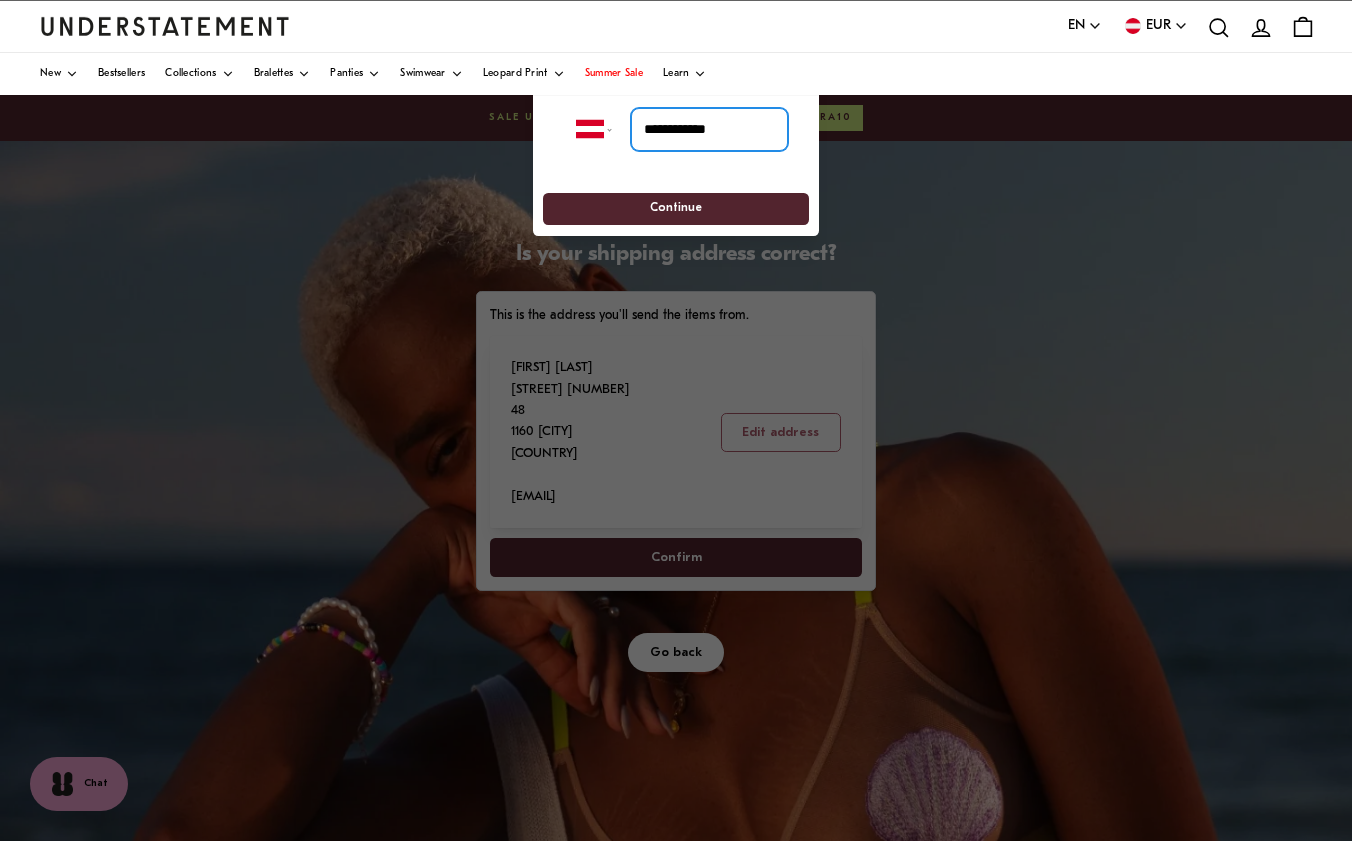 type on "**********" 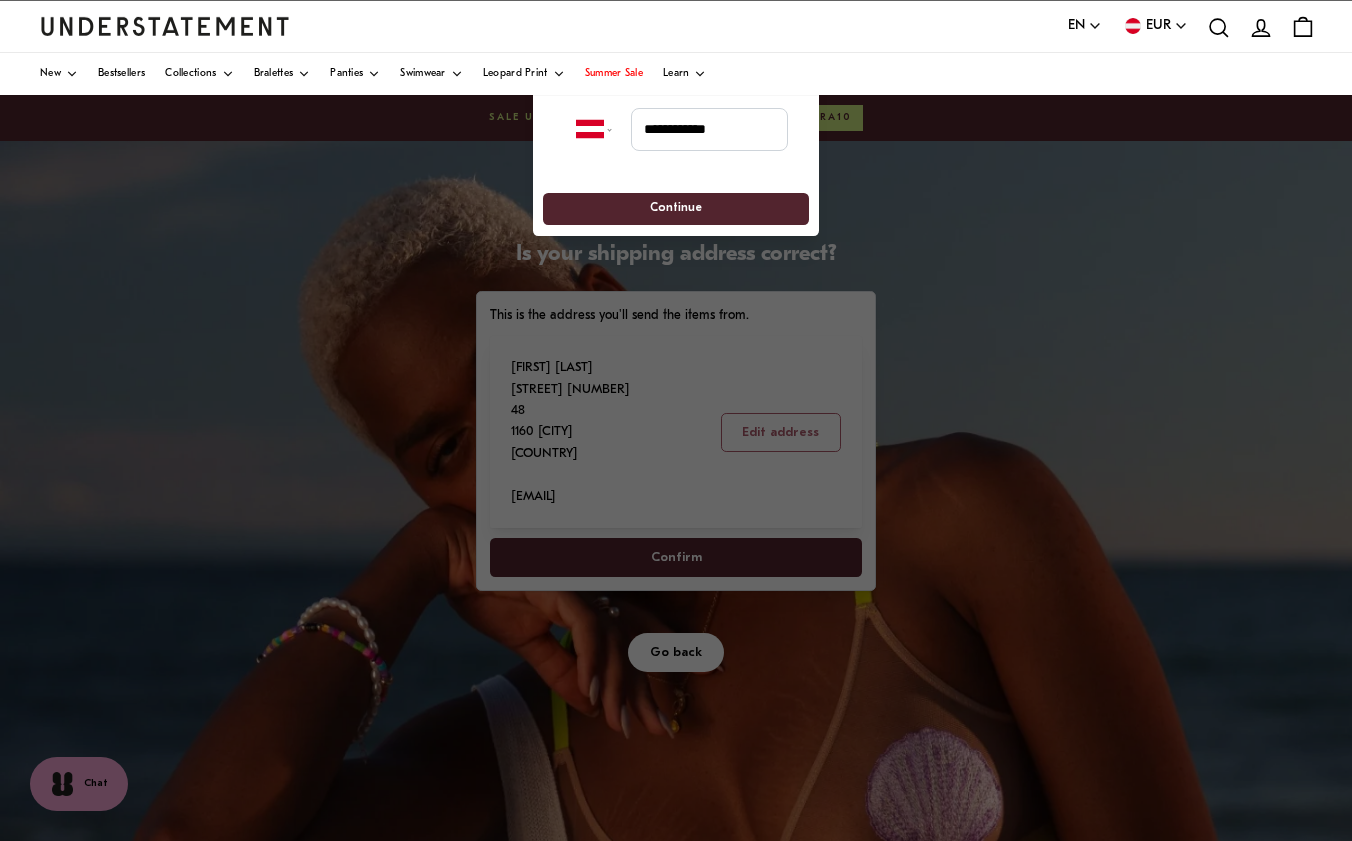 click on "**********" at bounding box center (676, 161) 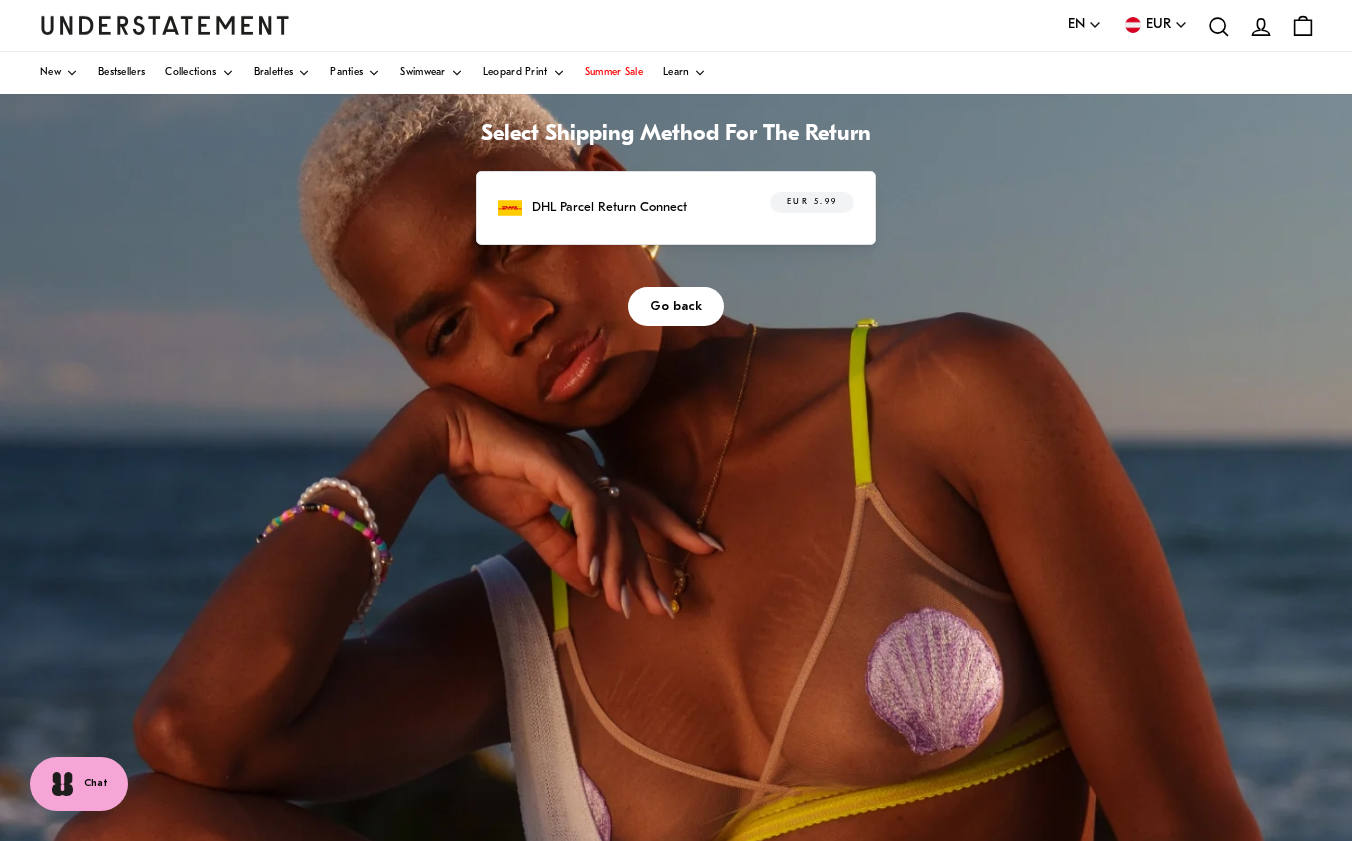 scroll, scrollTop: 122, scrollLeft: 0, axis: vertical 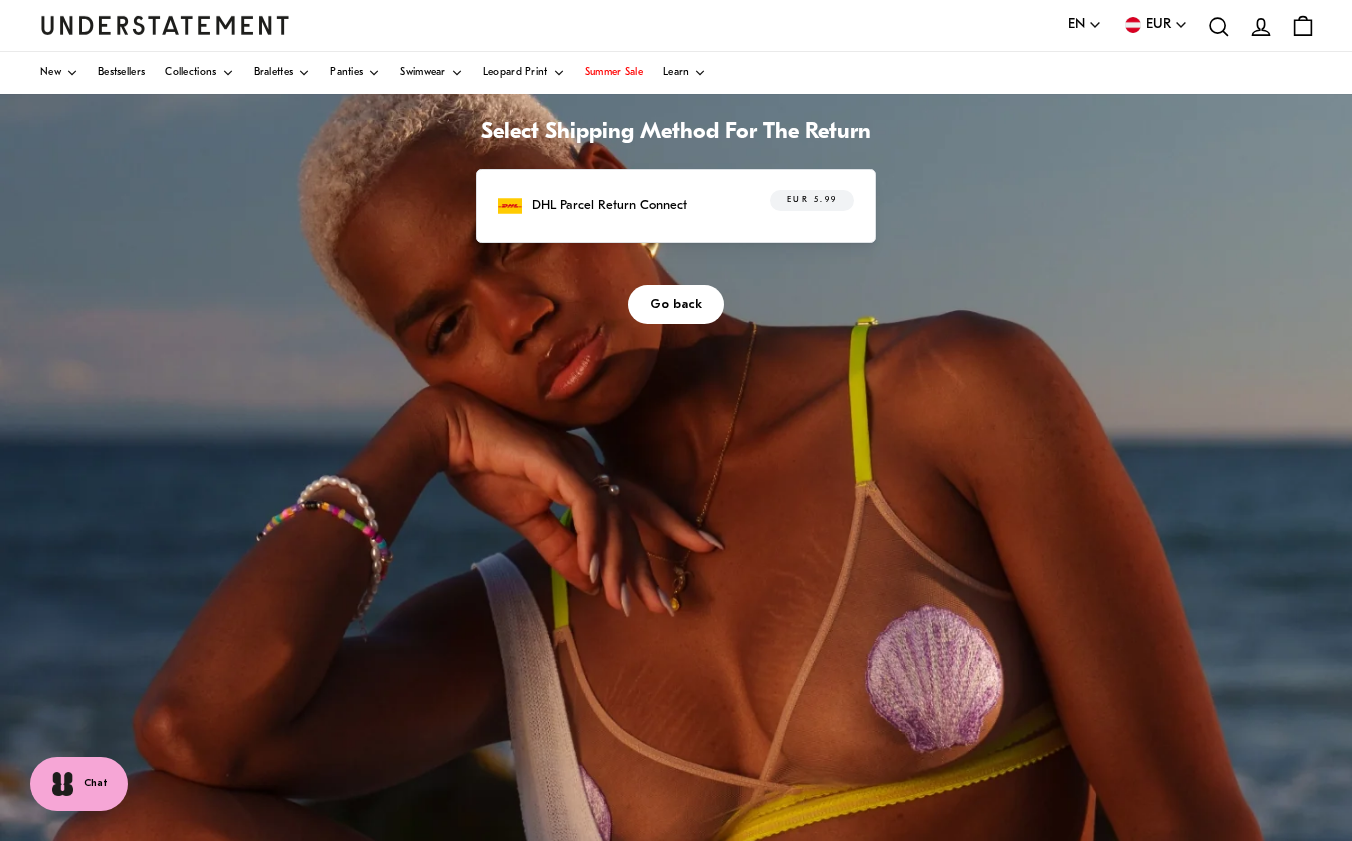 click on "Go back" at bounding box center (676, 304) 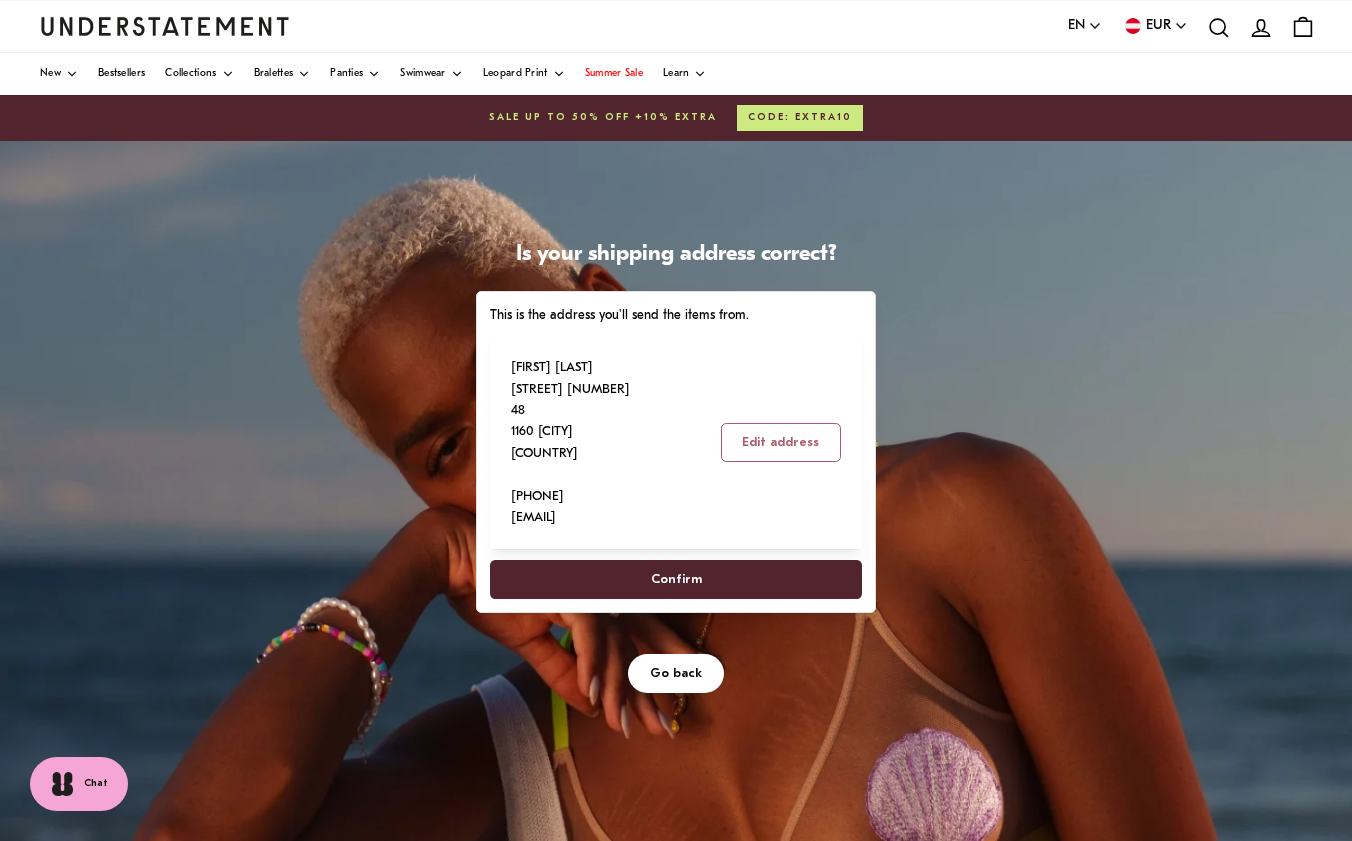 scroll, scrollTop: 0, scrollLeft: 0, axis: both 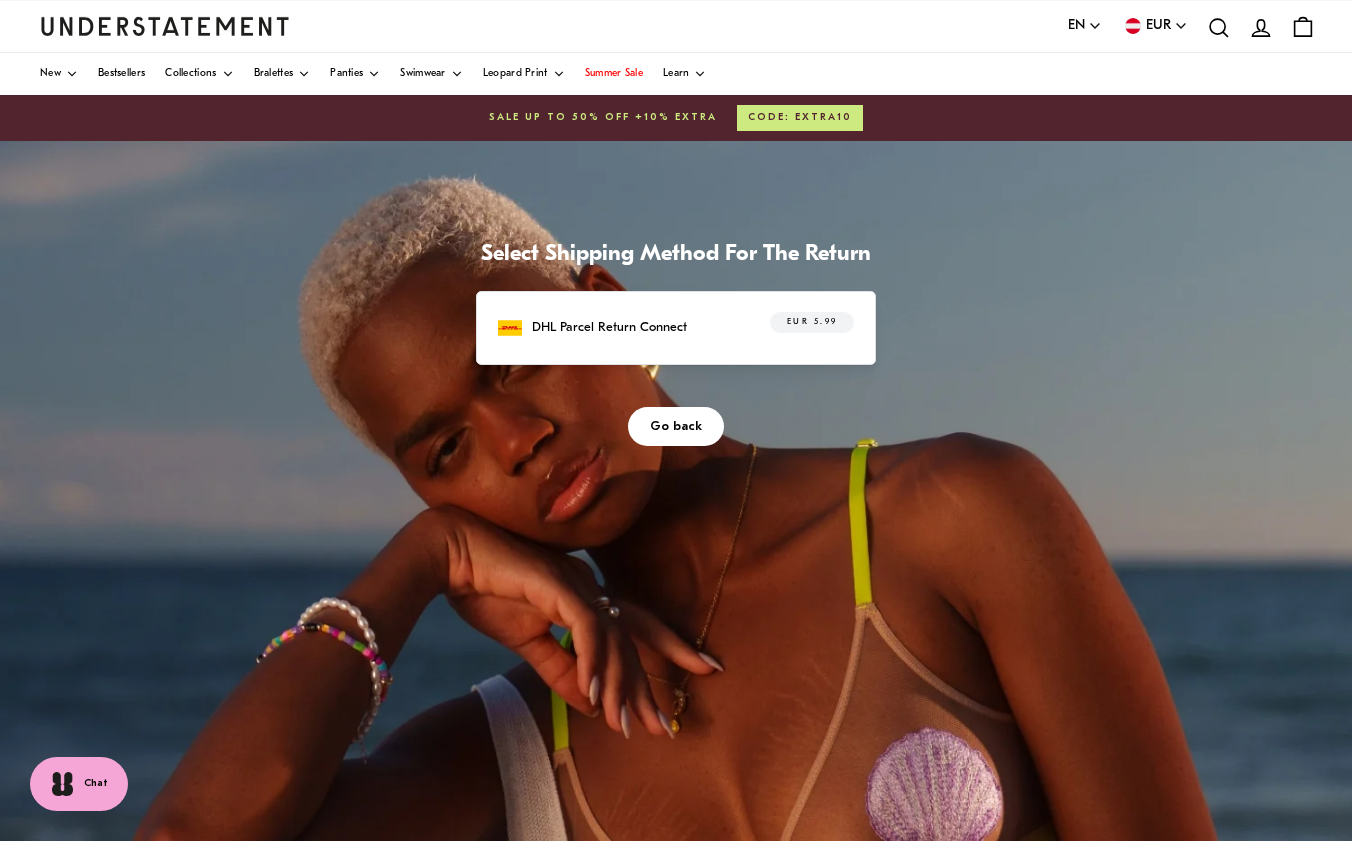 click on "DHL Parcel Return Connect EUR 5.99" at bounding box center [676, 327] 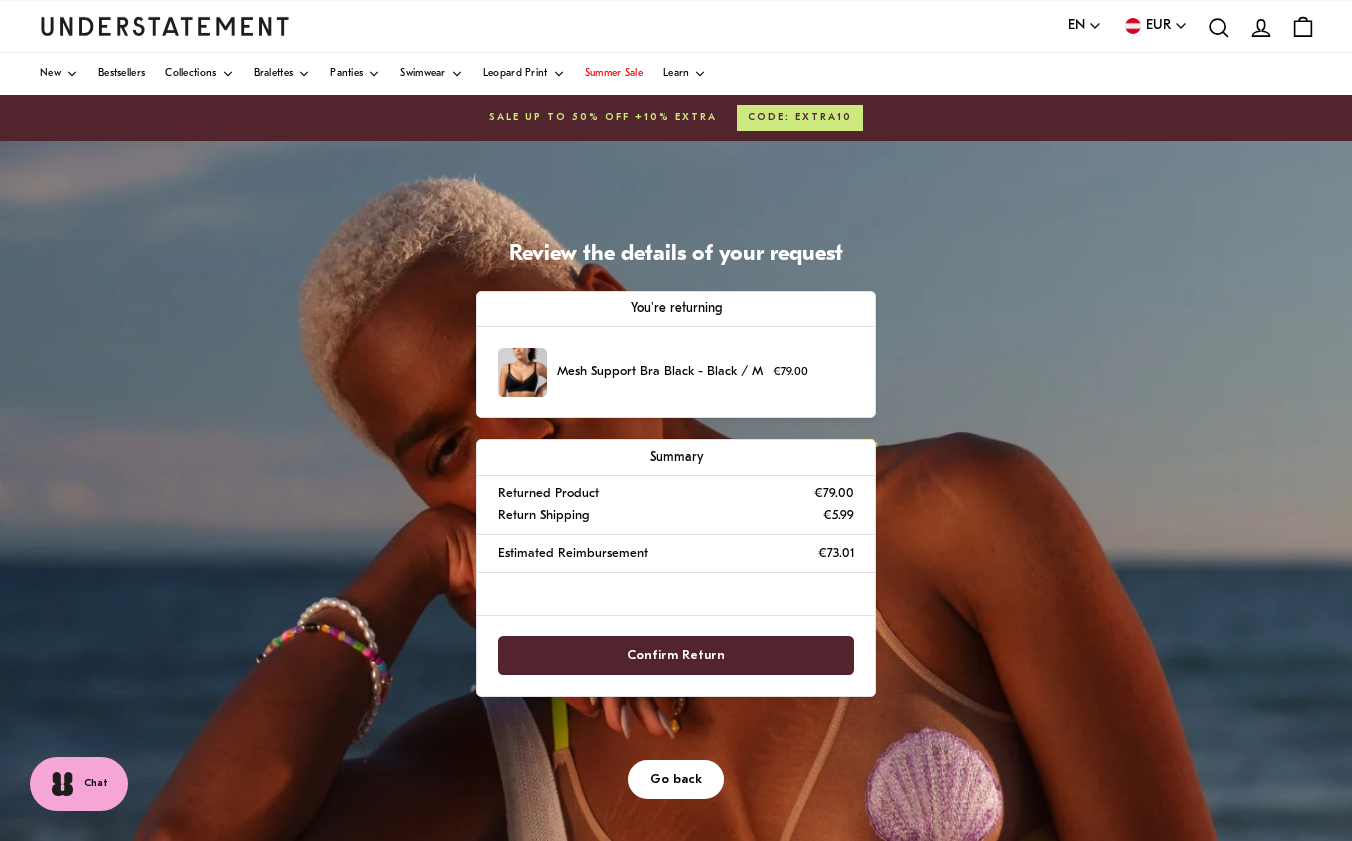 scroll, scrollTop: 0, scrollLeft: 0, axis: both 